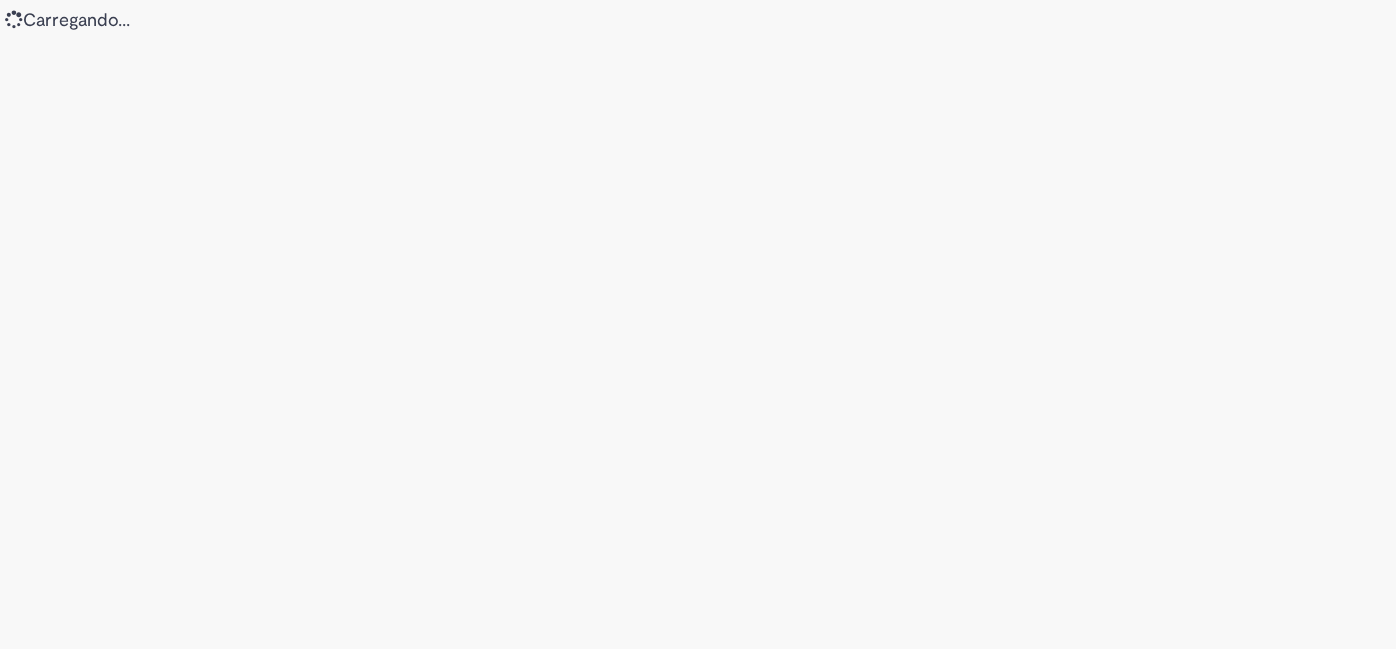 scroll, scrollTop: 0, scrollLeft: 0, axis: both 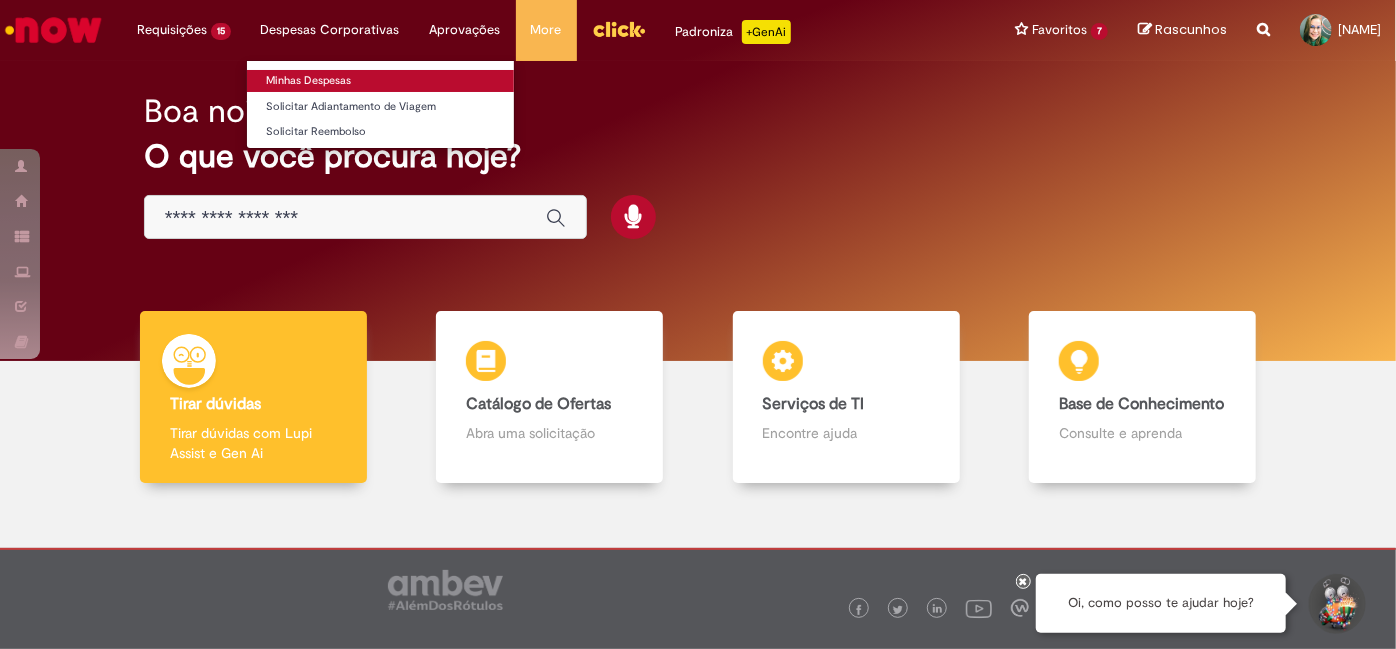 click on "Minhas Despesas" at bounding box center [380, 81] 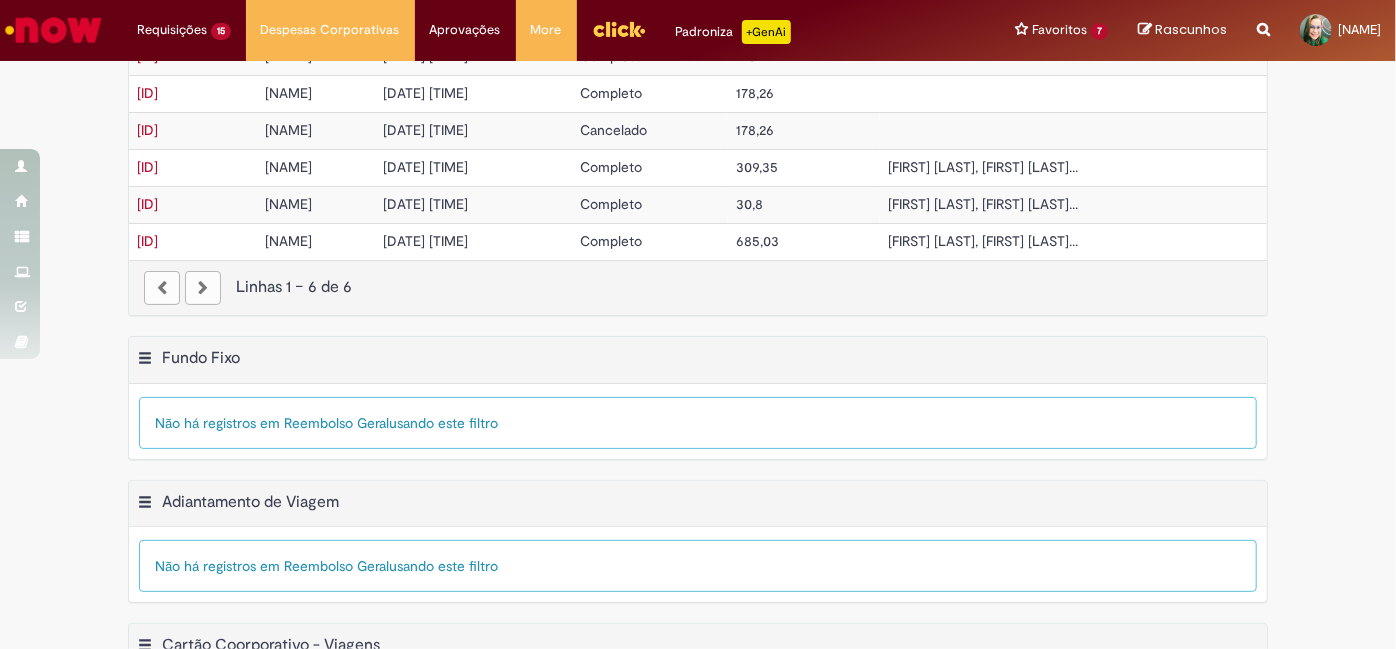 scroll, scrollTop: 614, scrollLeft: 0, axis: vertical 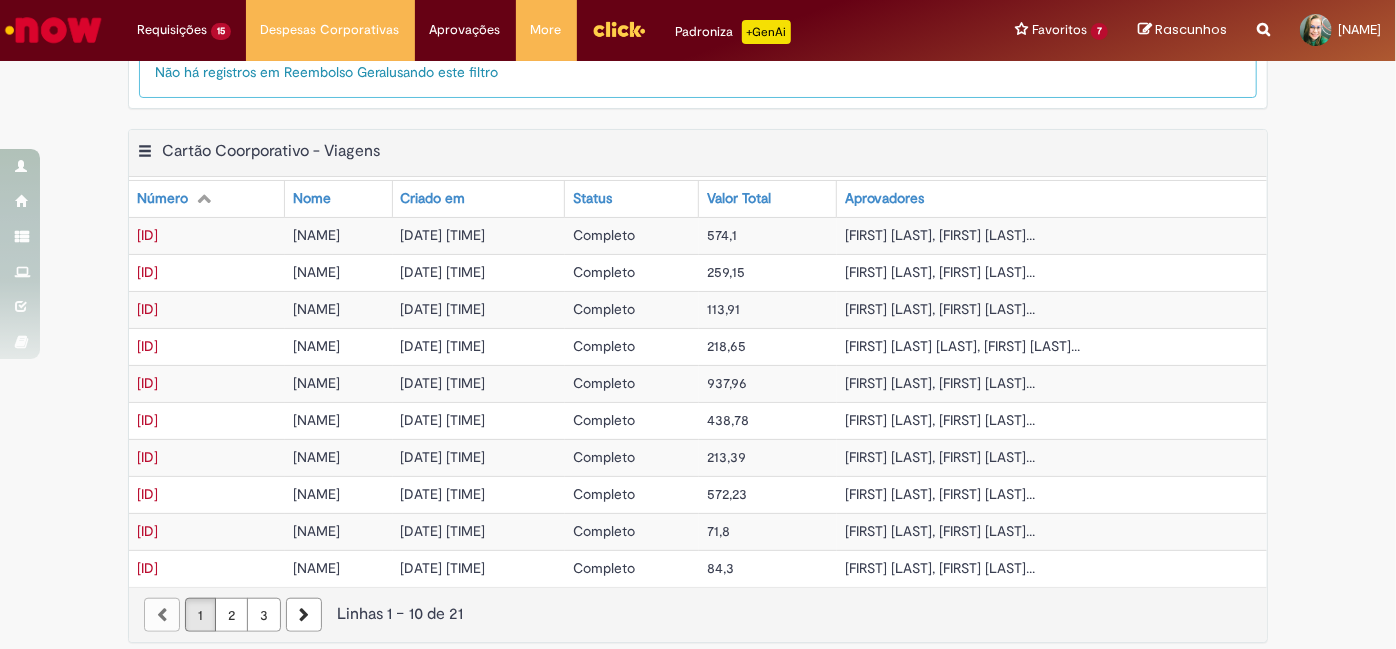 click on "3" at bounding box center [264, 615] 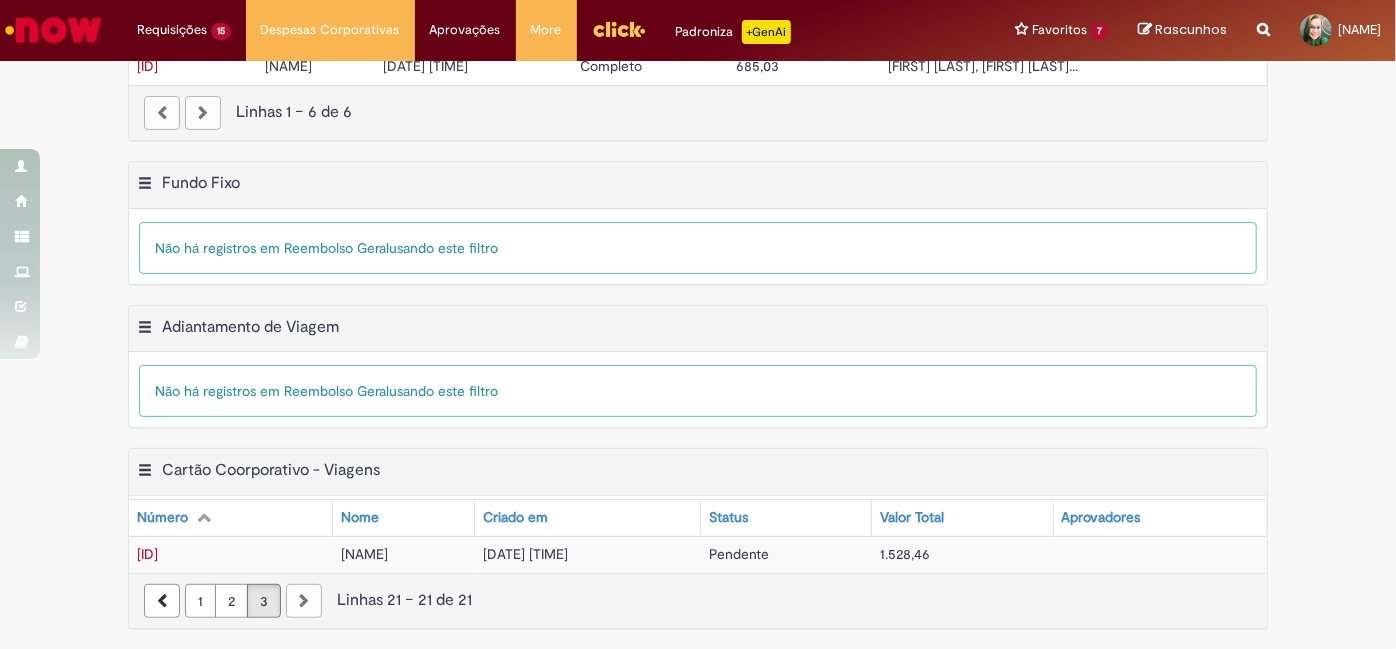 scroll, scrollTop: 284, scrollLeft: 0, axis: vertical 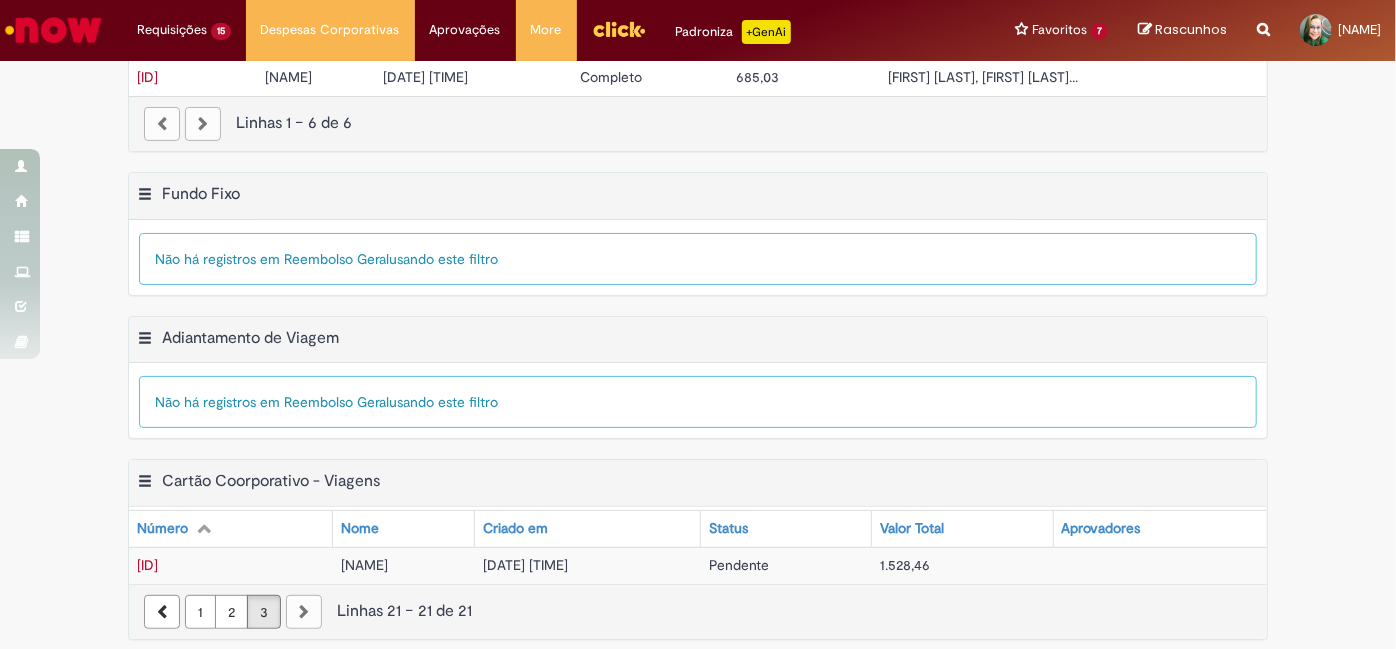 click on "[DATE] [TIME]" at bounding box center [525, 565] 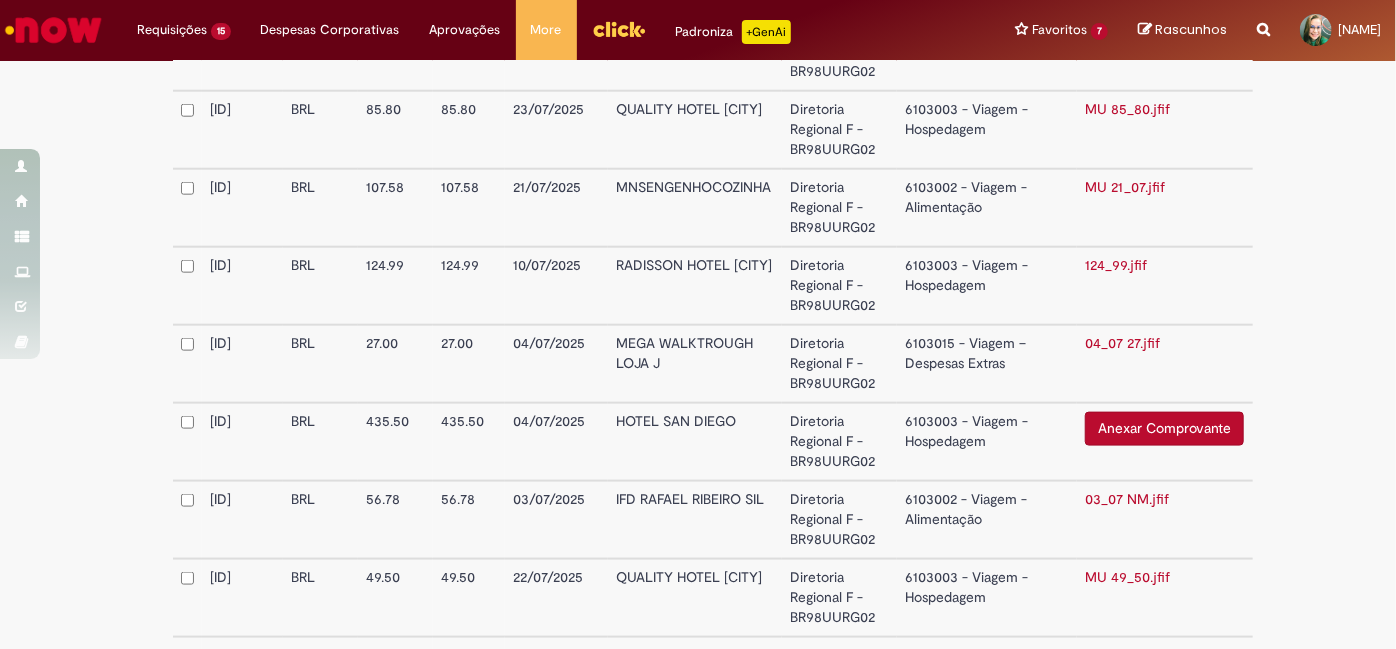 scroll, scrollTop: 1122, scrollLeft: 0, axis: vertical 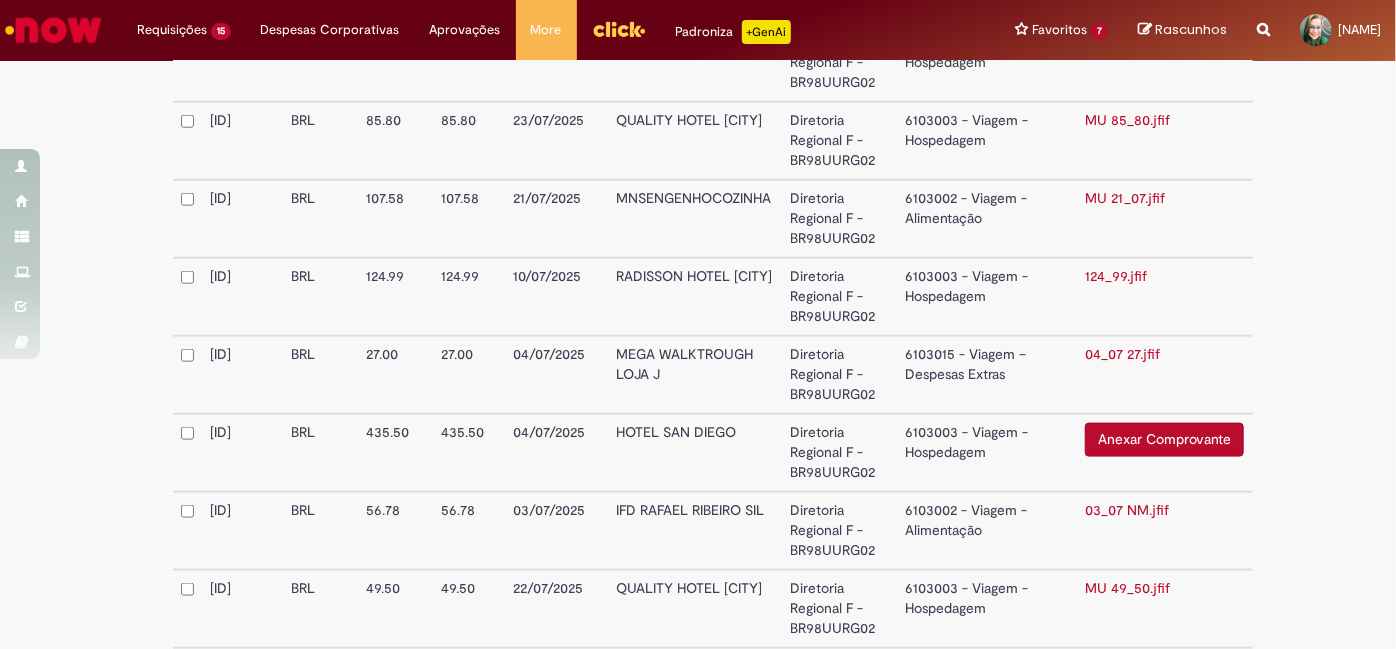 click on "Anexar Comprovante" at bounding box center (1164, 440) 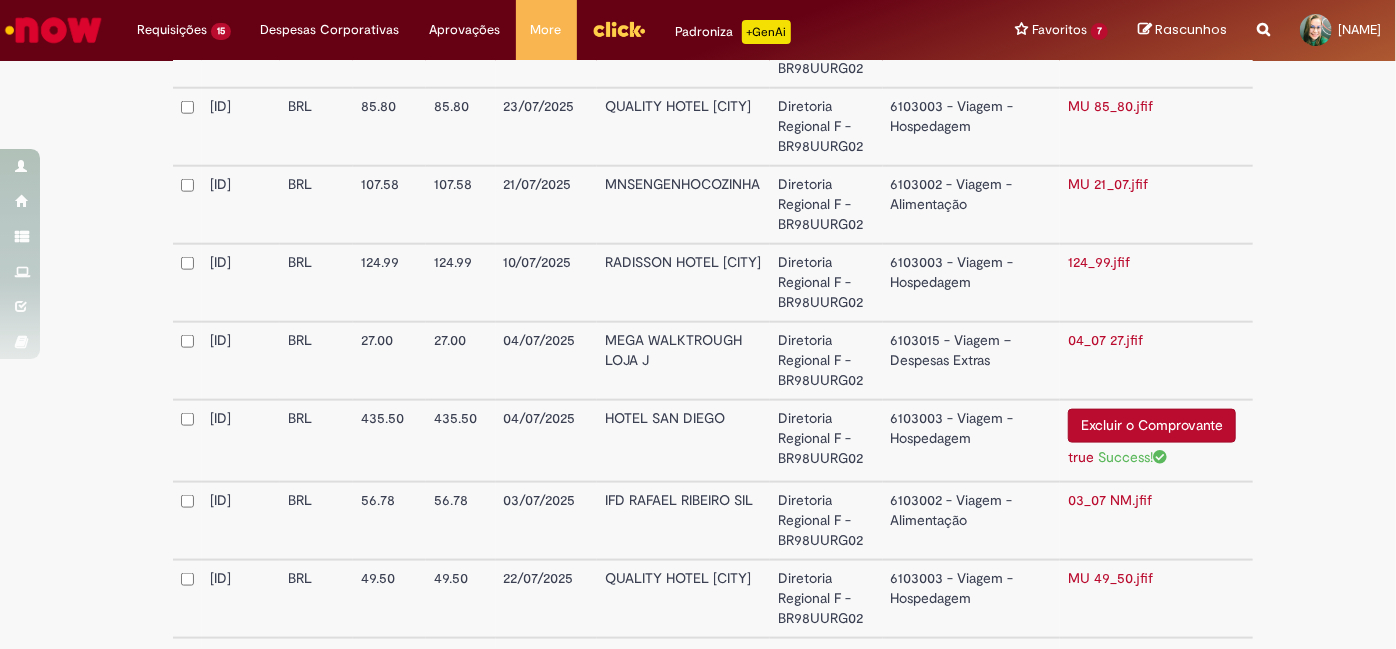 scroll, scrollTop: 1122, scrollLeft: 0, axis: vertical 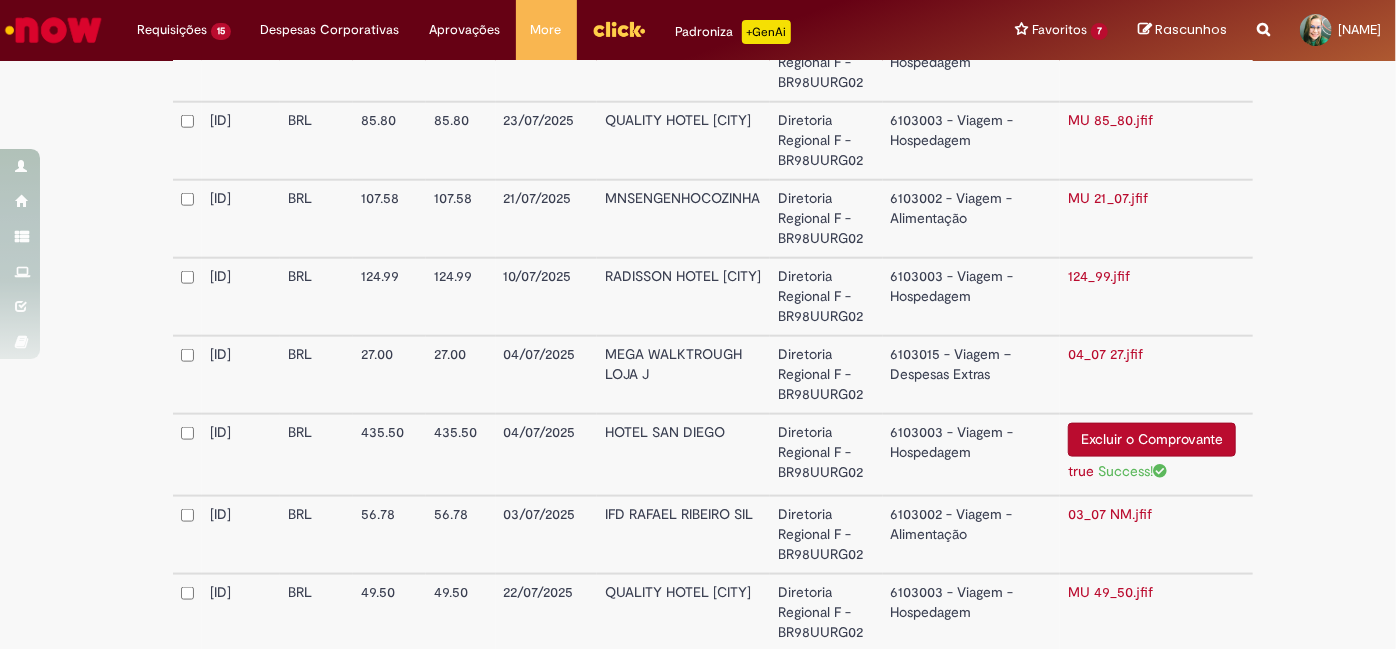 click on "124_99.jfif" at bounding box center [1099, 276] 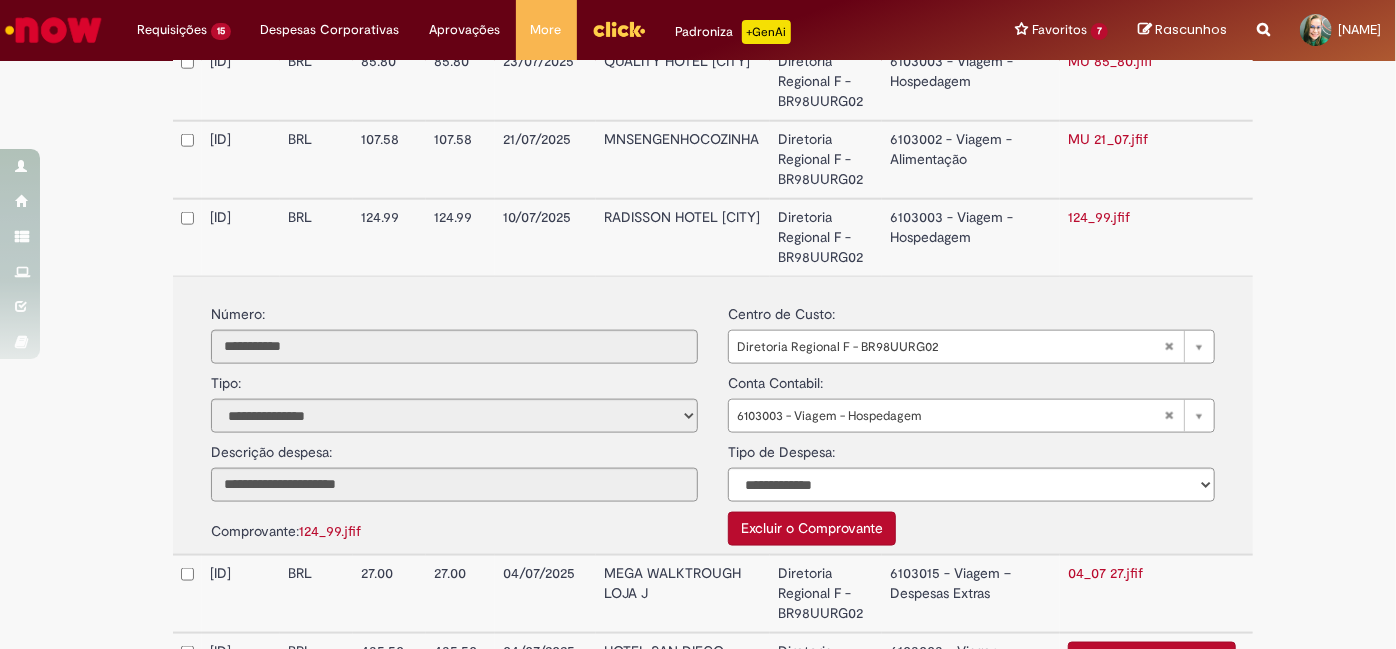 scroll, scrollTop: 1213, scrollLeft: 0, axis: vertical 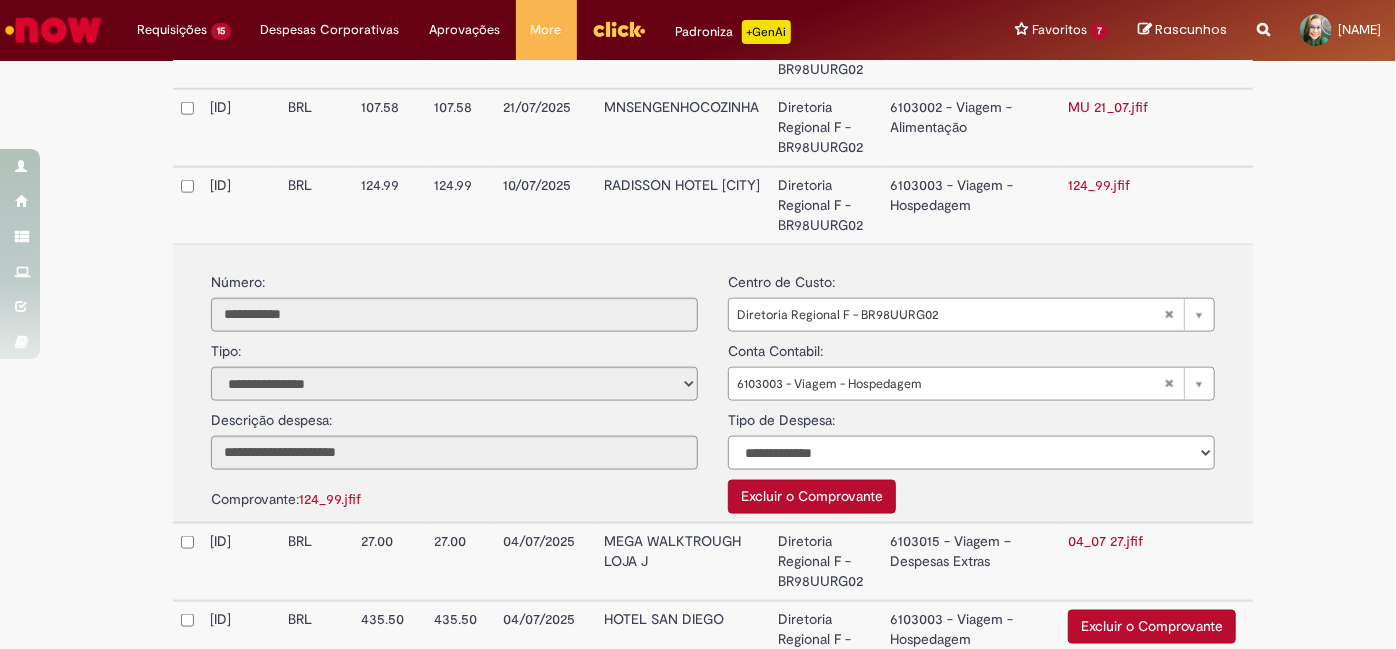 click on "**********" at bounding box center [971, 453] 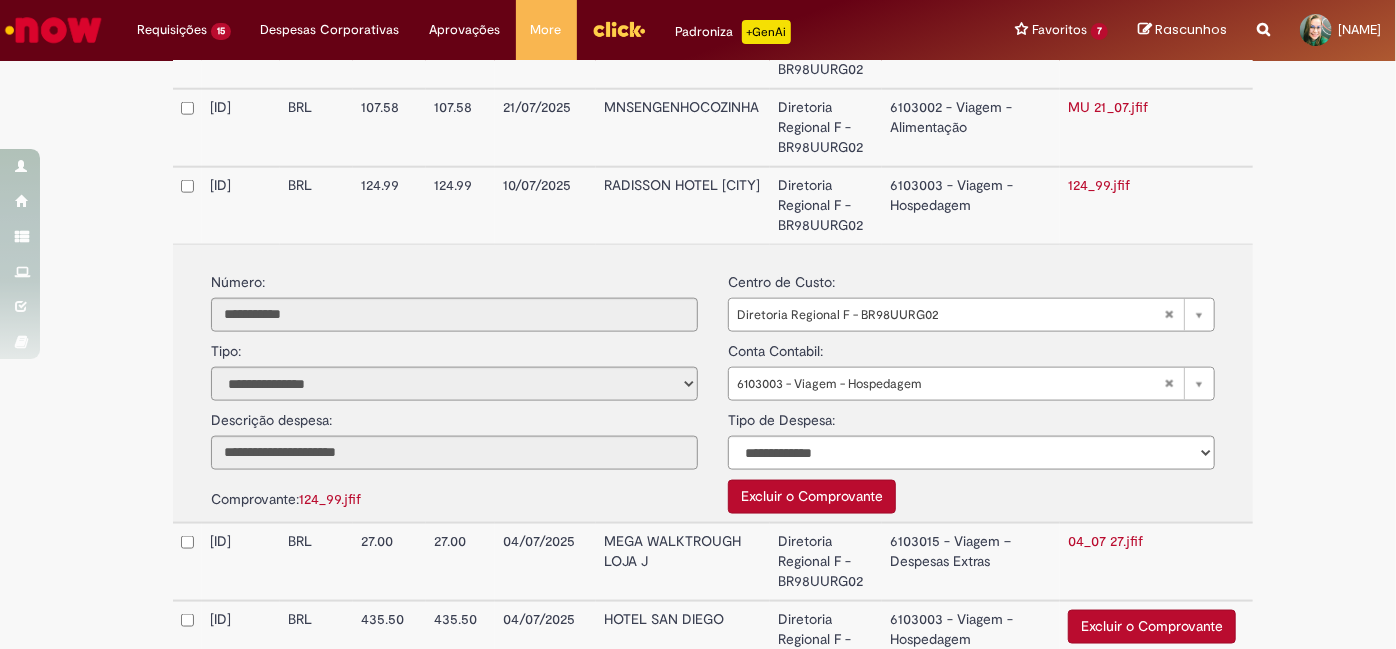 click on "Excluir o Comprovante" at bounding box center [812, 497] 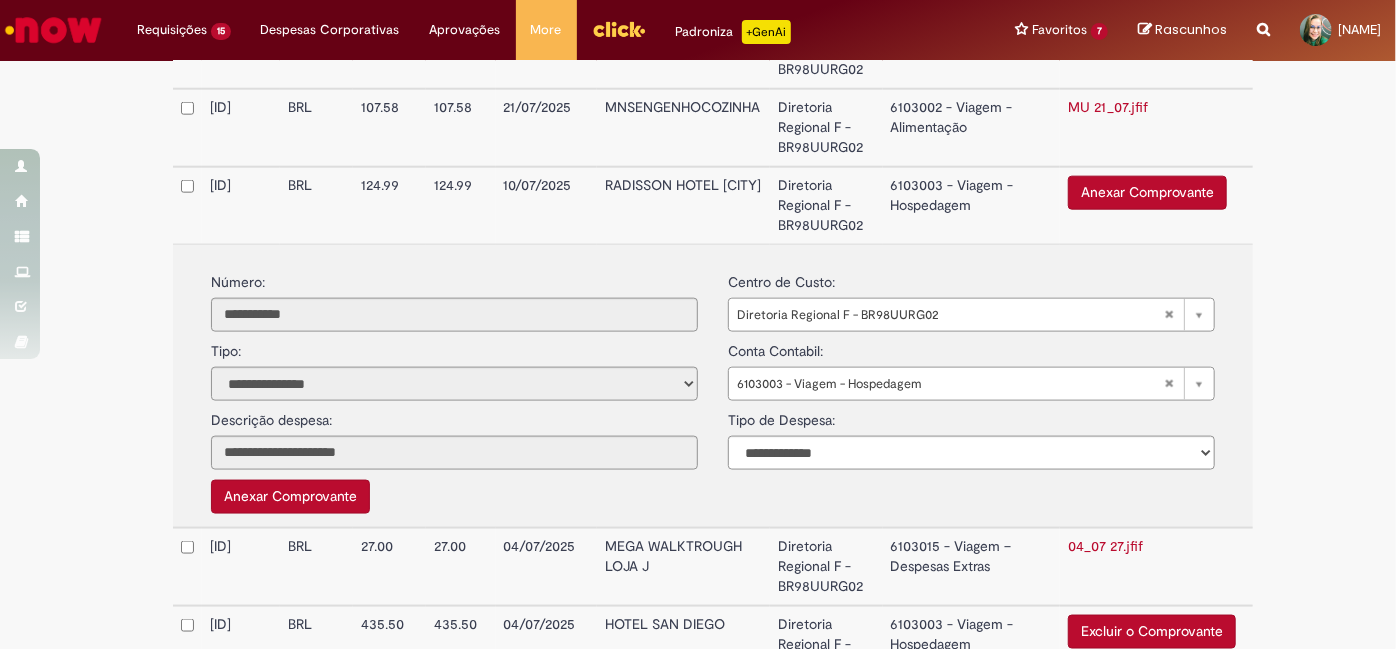 click on "**********" at bounding box center [713, 228] 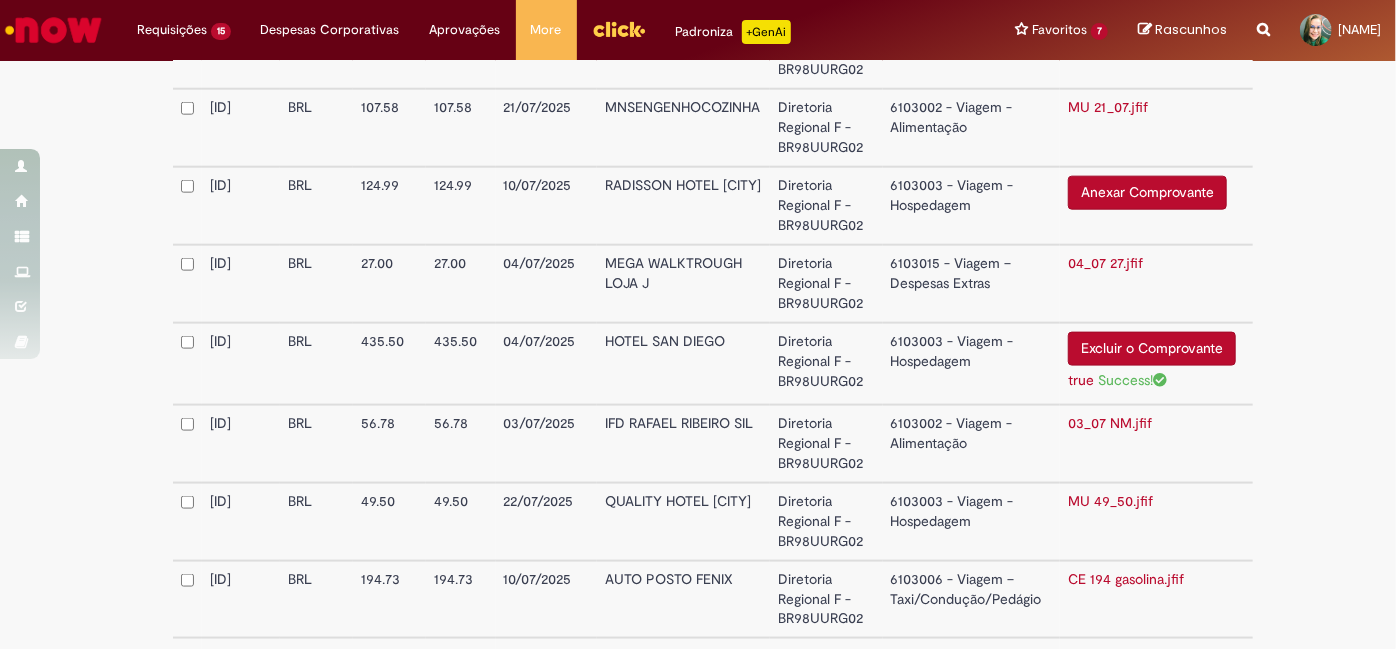click on "6103015 - Viagem – Despesas Extras" at bounding box center (972, 284) 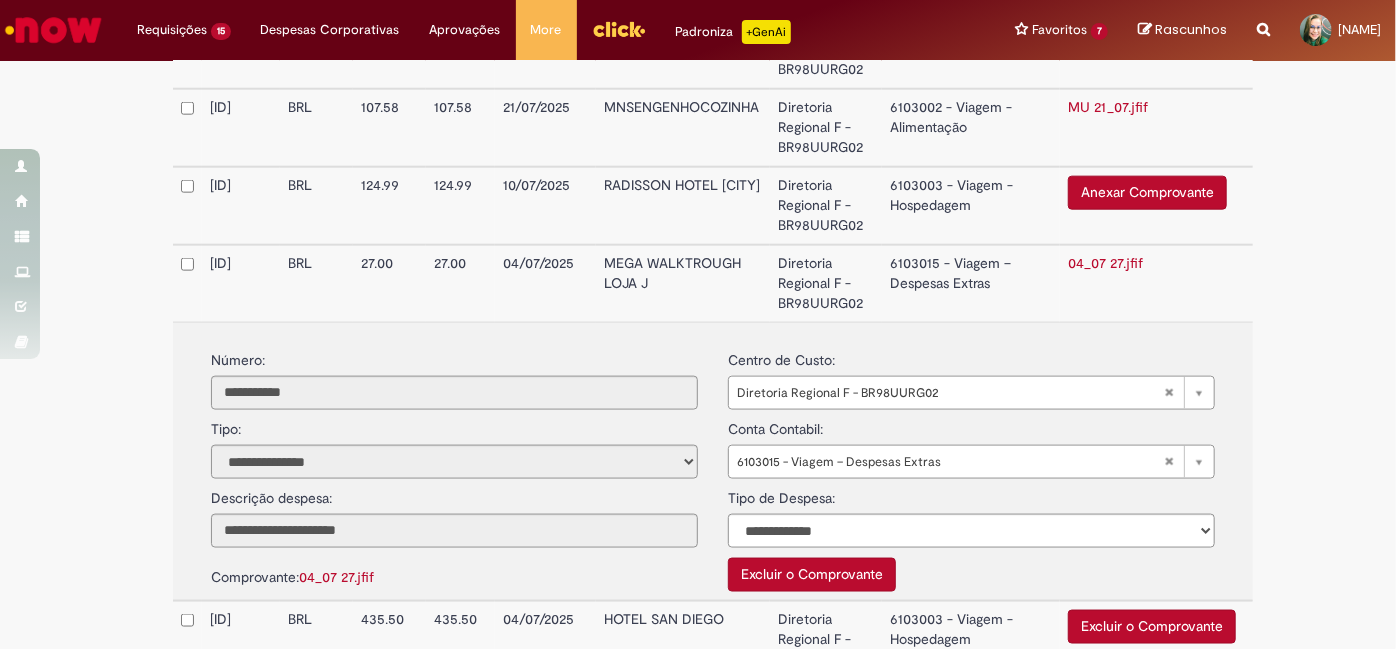 click on "6103015 - Viagem – Despesas Extras" at bounding box center (971, 283) 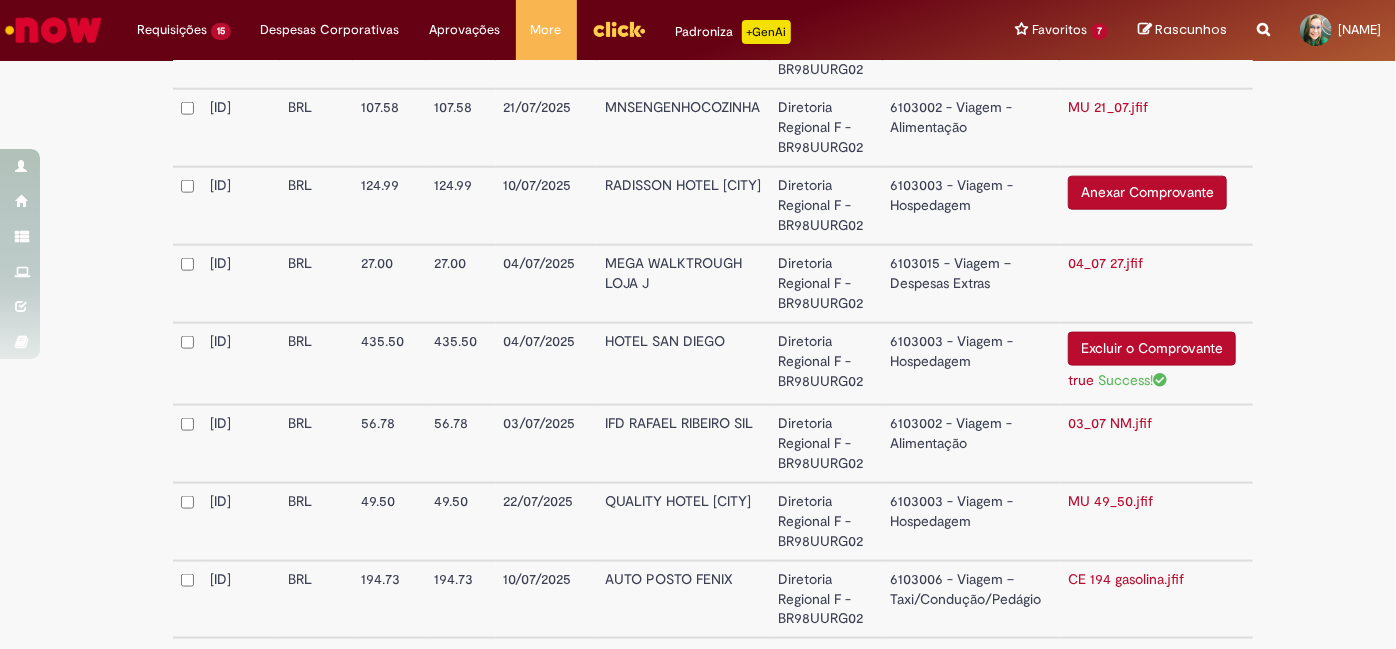 click on "Diretoria Regional F - BR98UURG02" at bounding box center (826, 364) 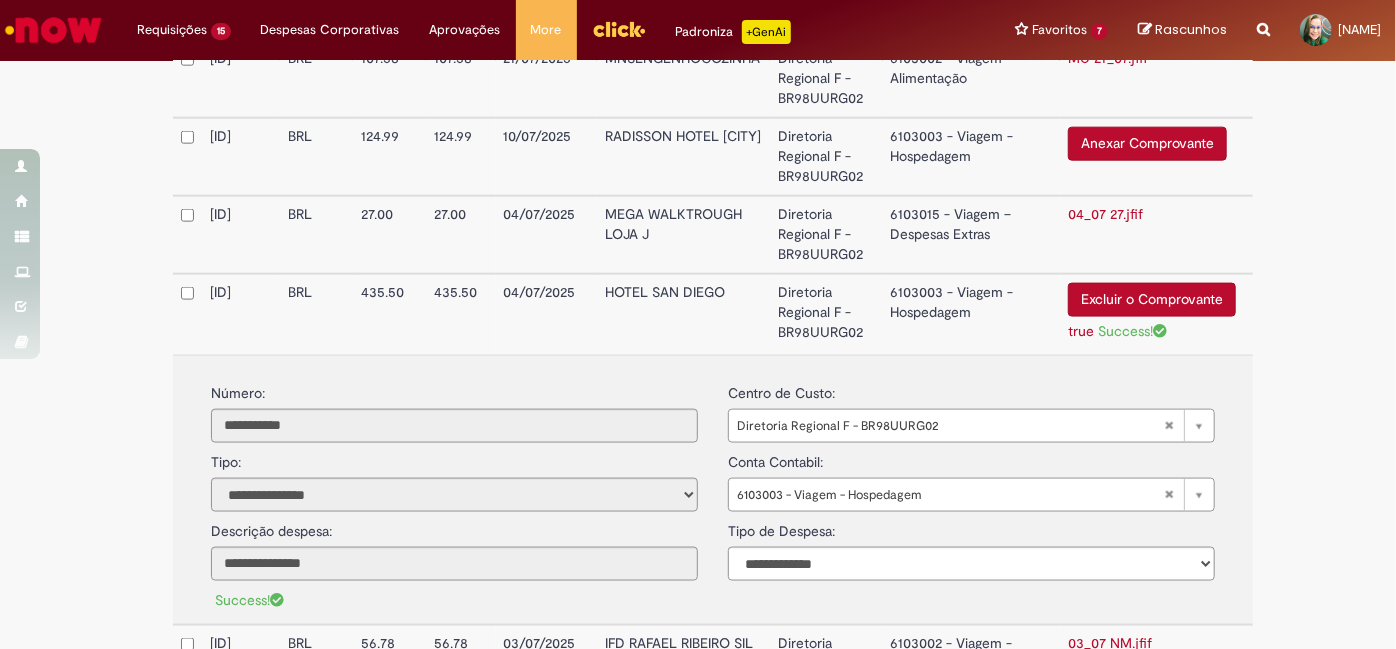 scroll, scrollTop: 1304, scrollLeft: 0, axis: vertical 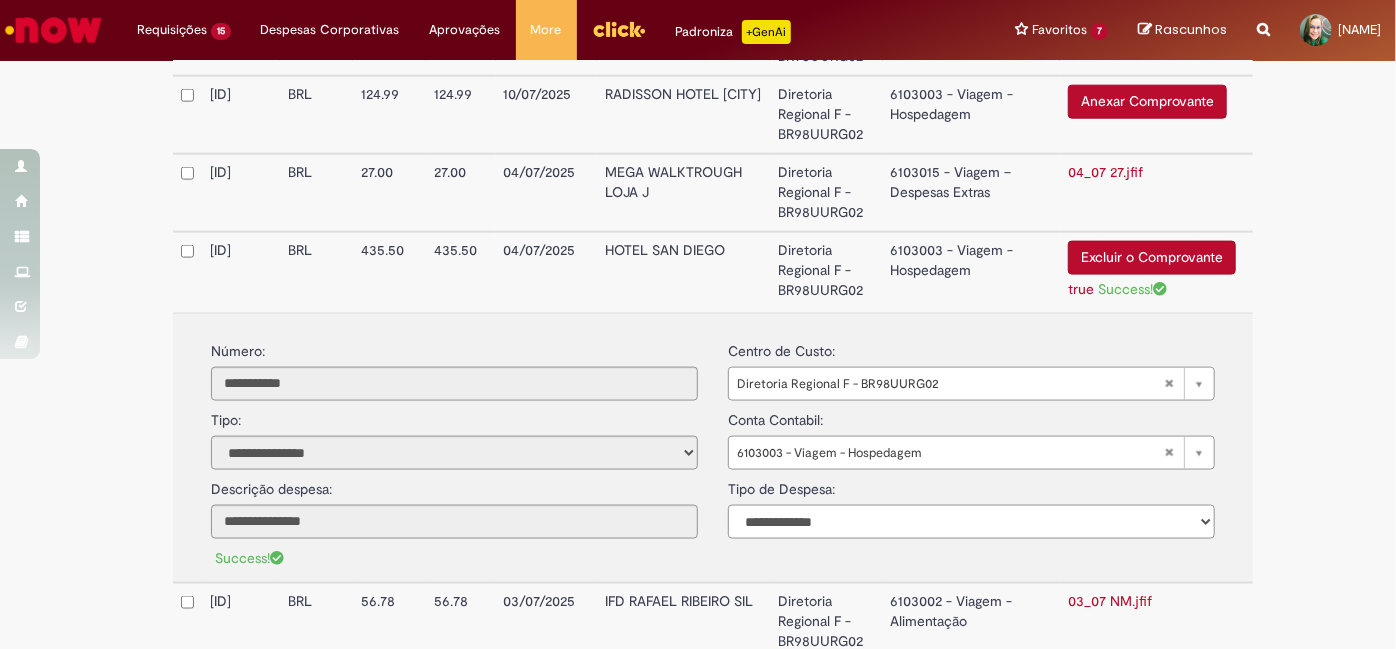click on "**********" at bounding box center [971, 522] 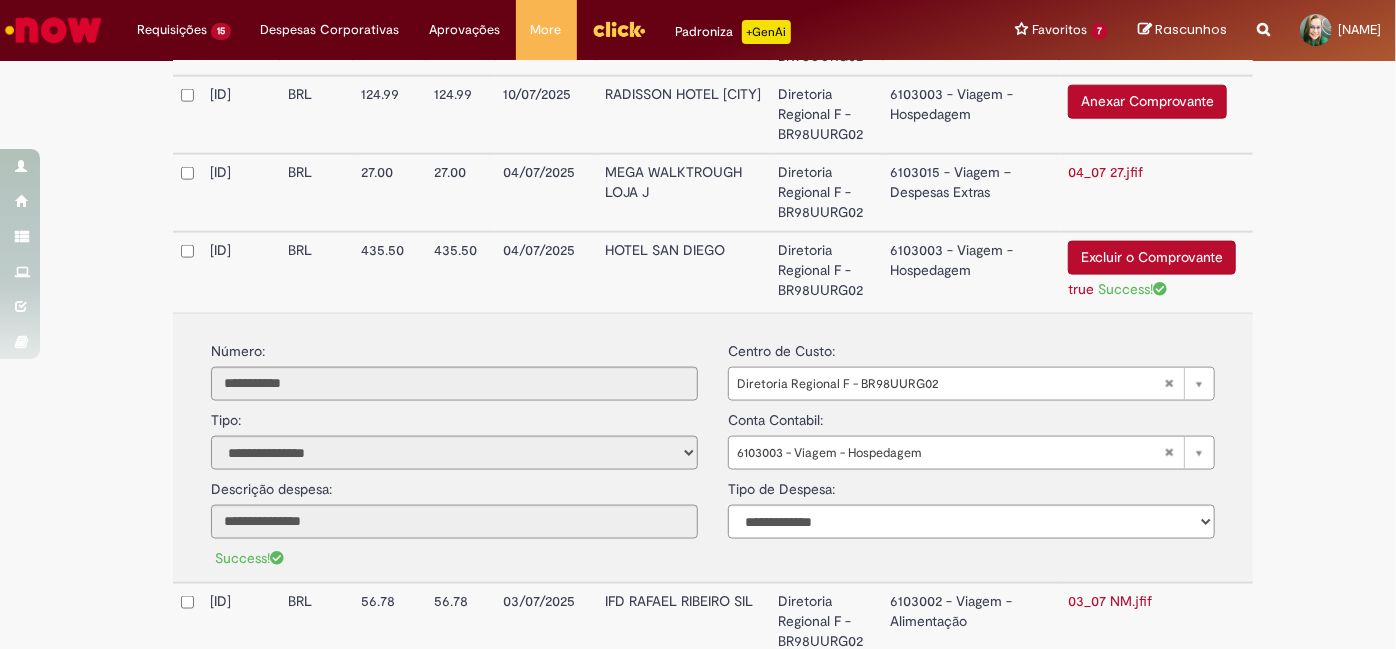 click on "**********" at bounding box center (698, -17) 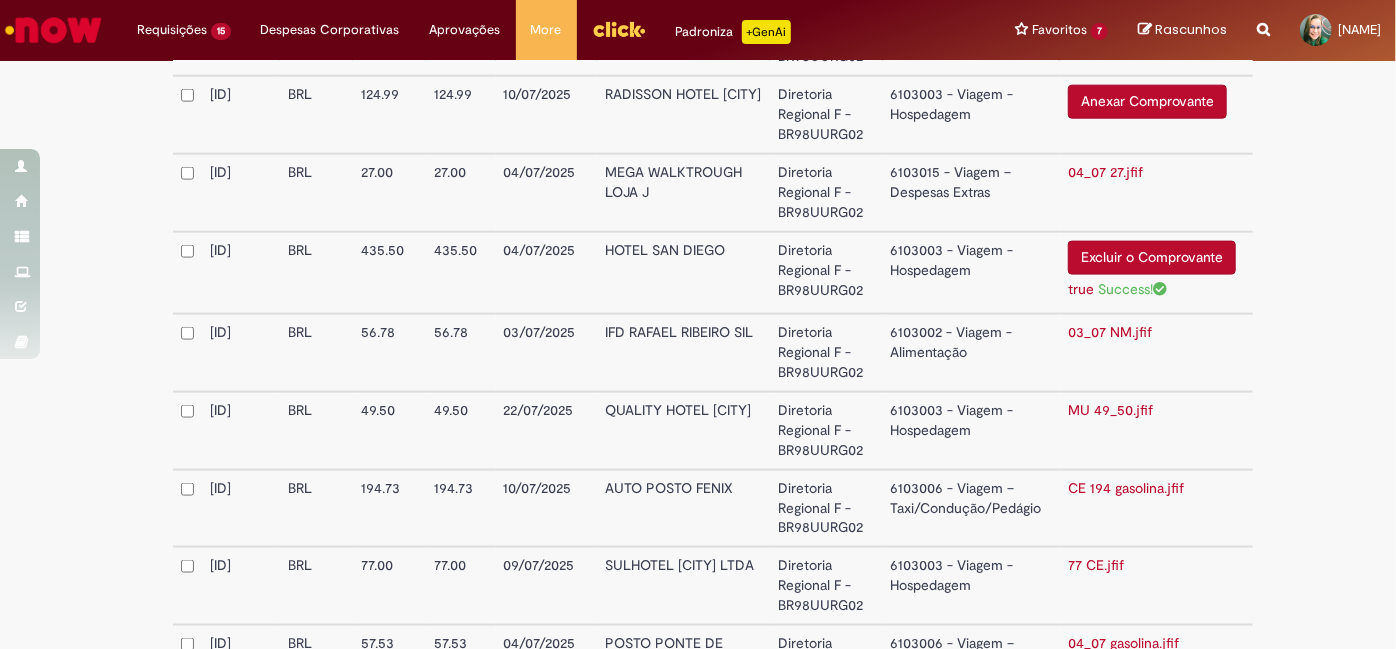 click on "04_07 27.jfif" at bounding box center [1105, 172] 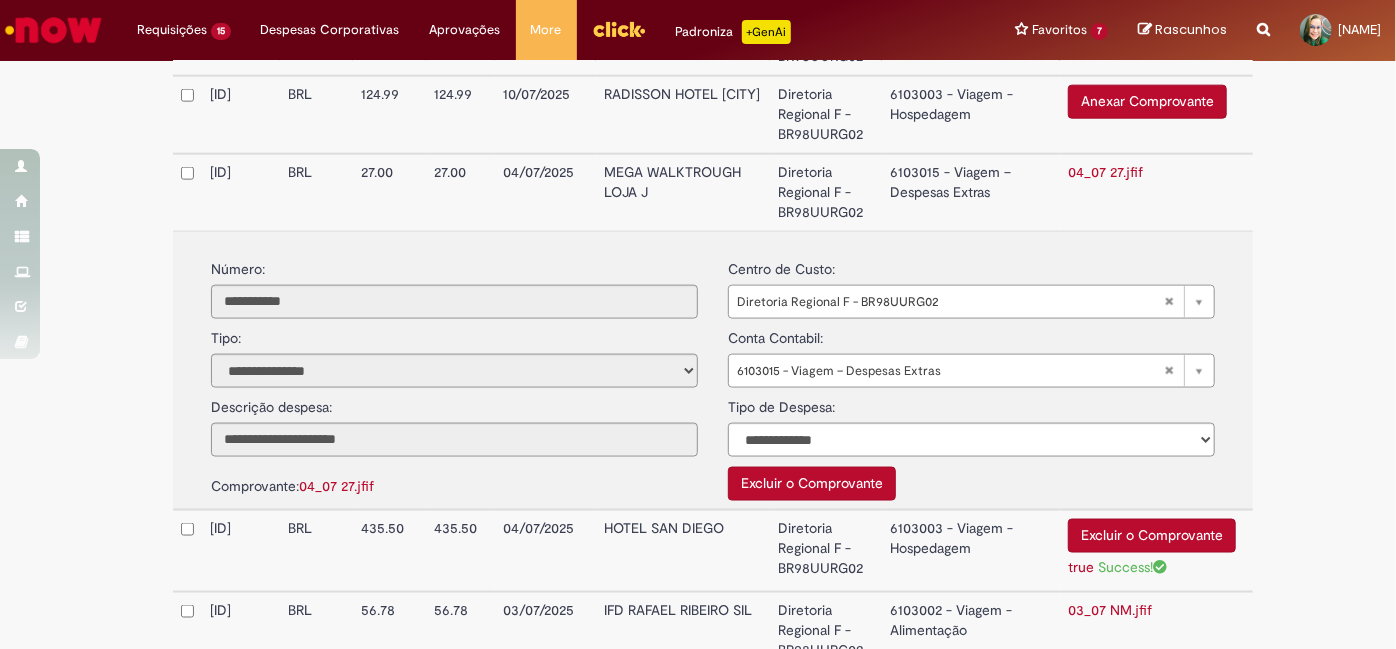 click on "Diretoria Regional F - BR98UURG02" at bounding box center [826, 192] 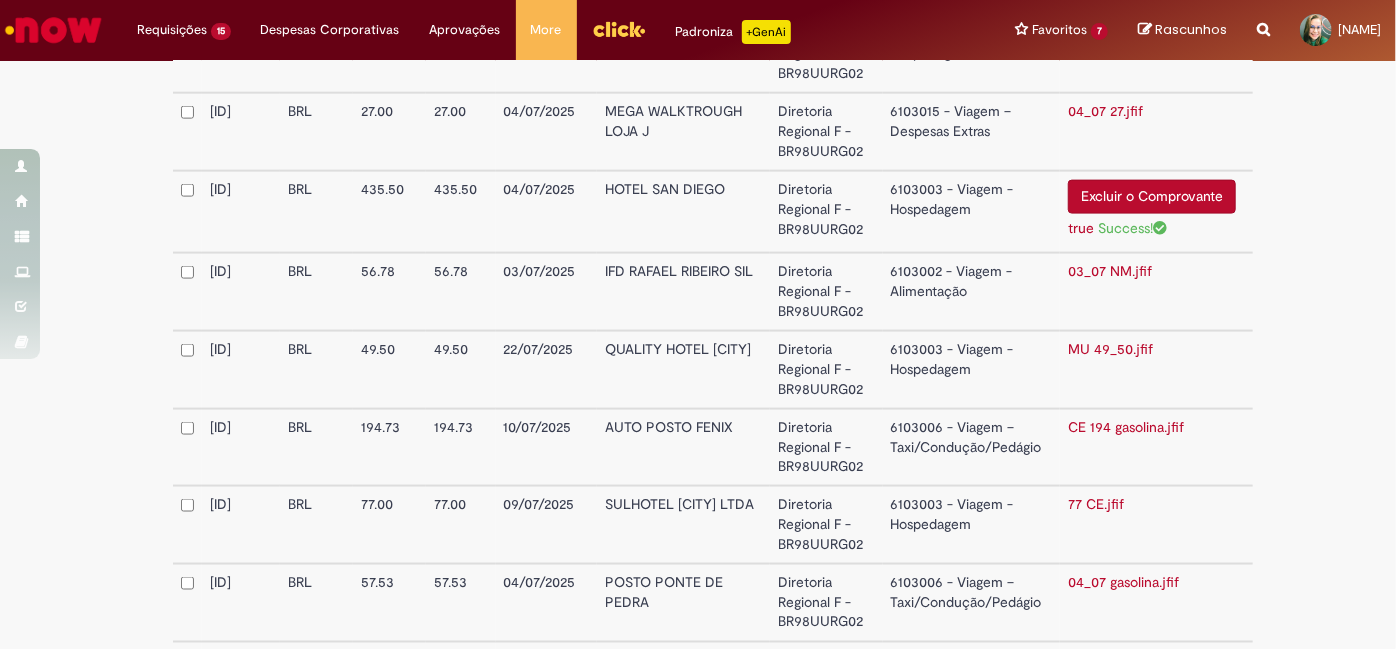 scroll, scrollTop: 1394, scrollLeft: 0, axis: vertical 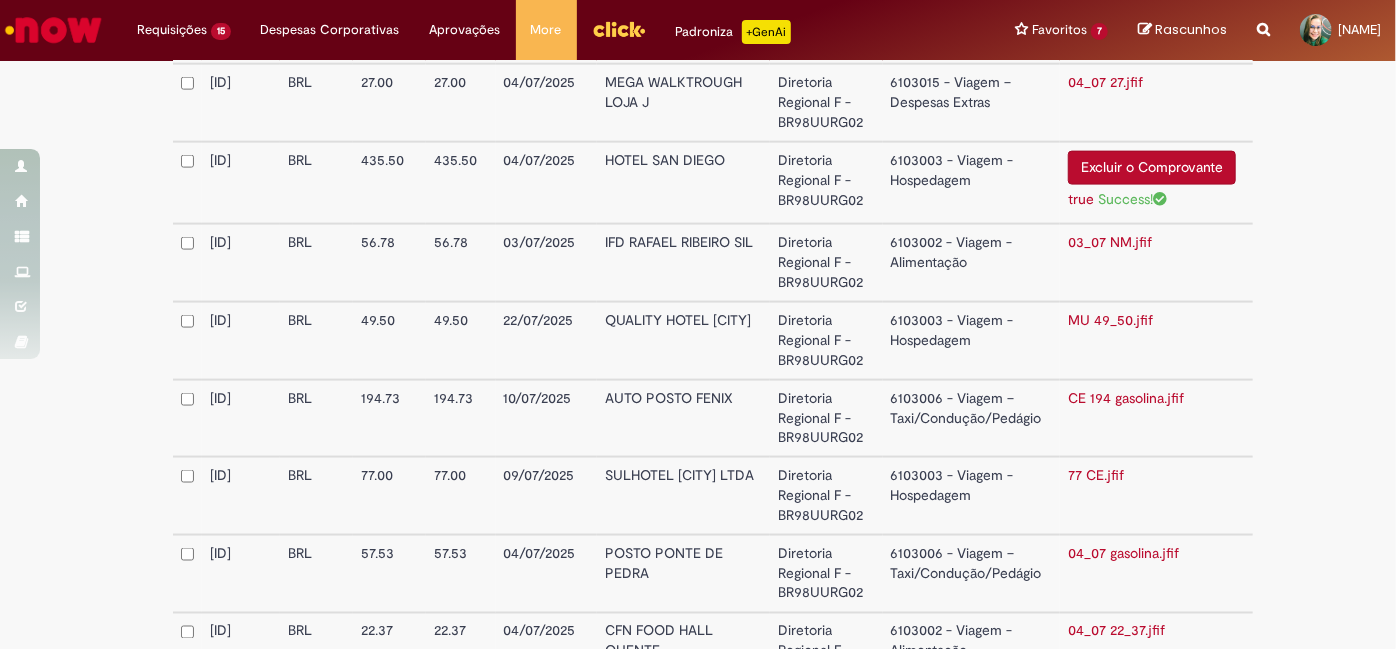click on "6103003 - Viagem - Hospedagem" at bounding box center (972, 496) 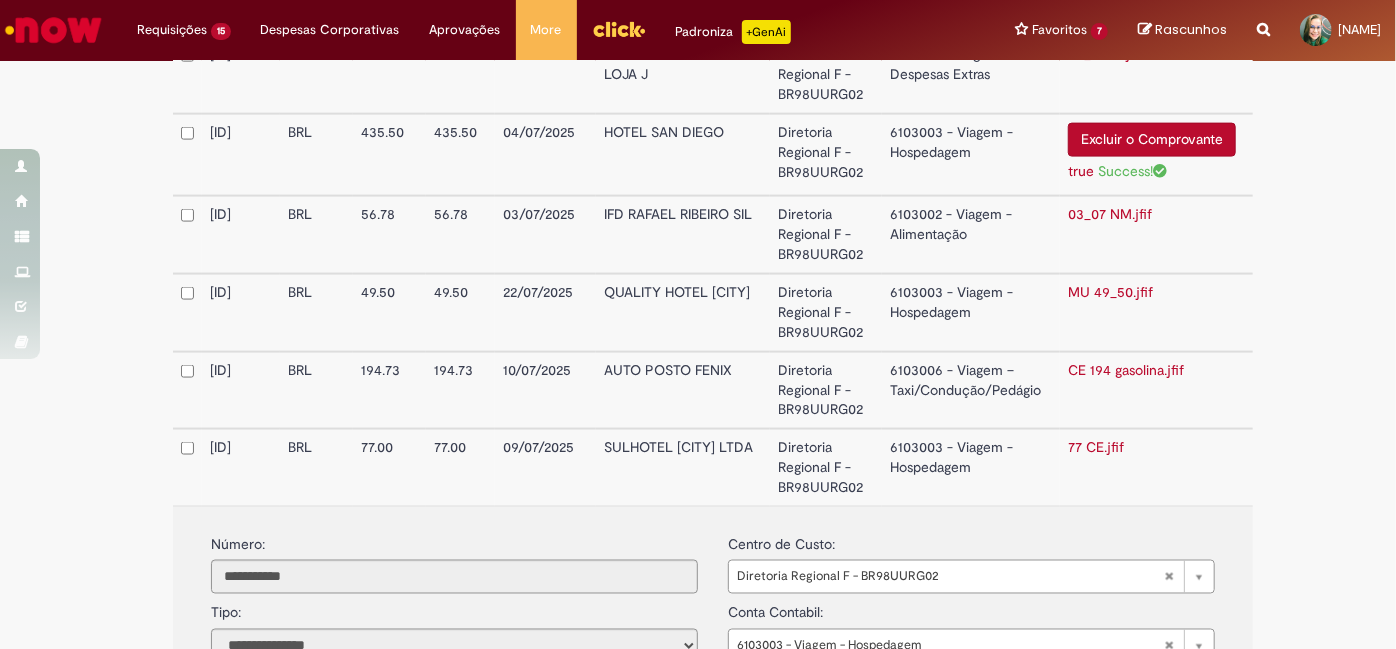 scroll, scrollTop: 1394, scrollLeft: 0, axis: vertical 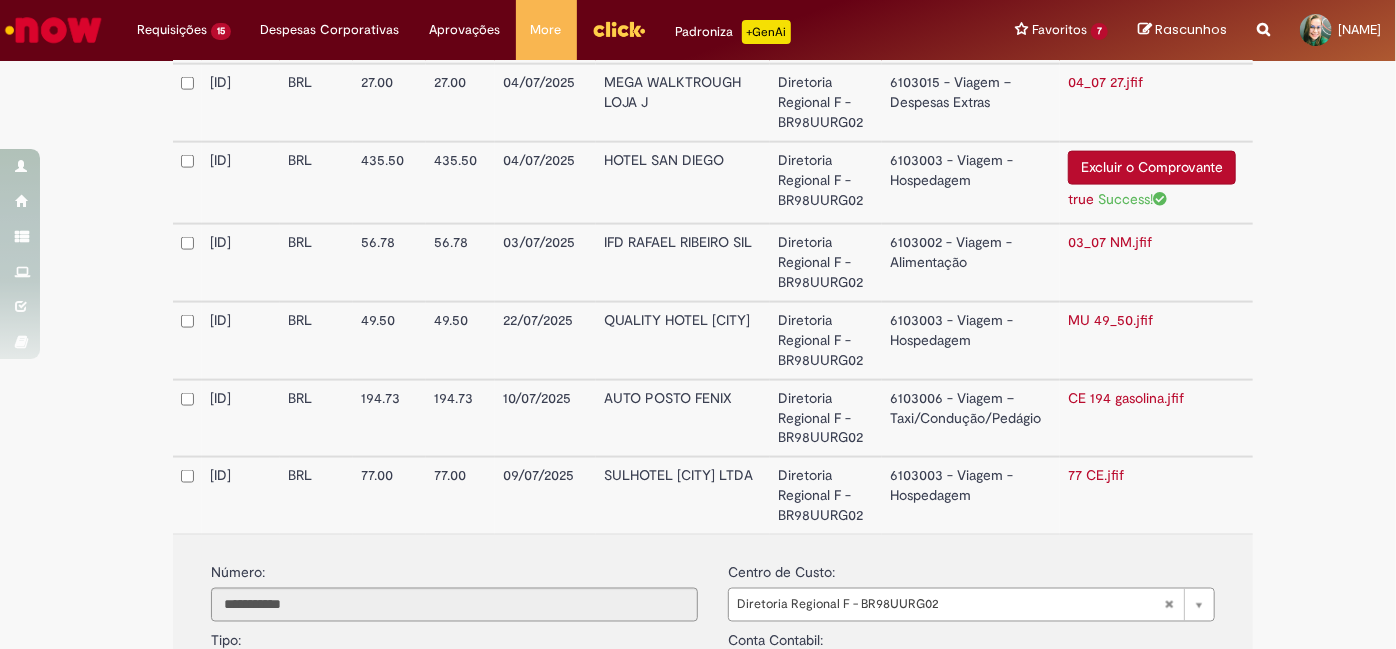 click on "6103003 - Viagem - Hospedagem" at bounding box center (971, 495) 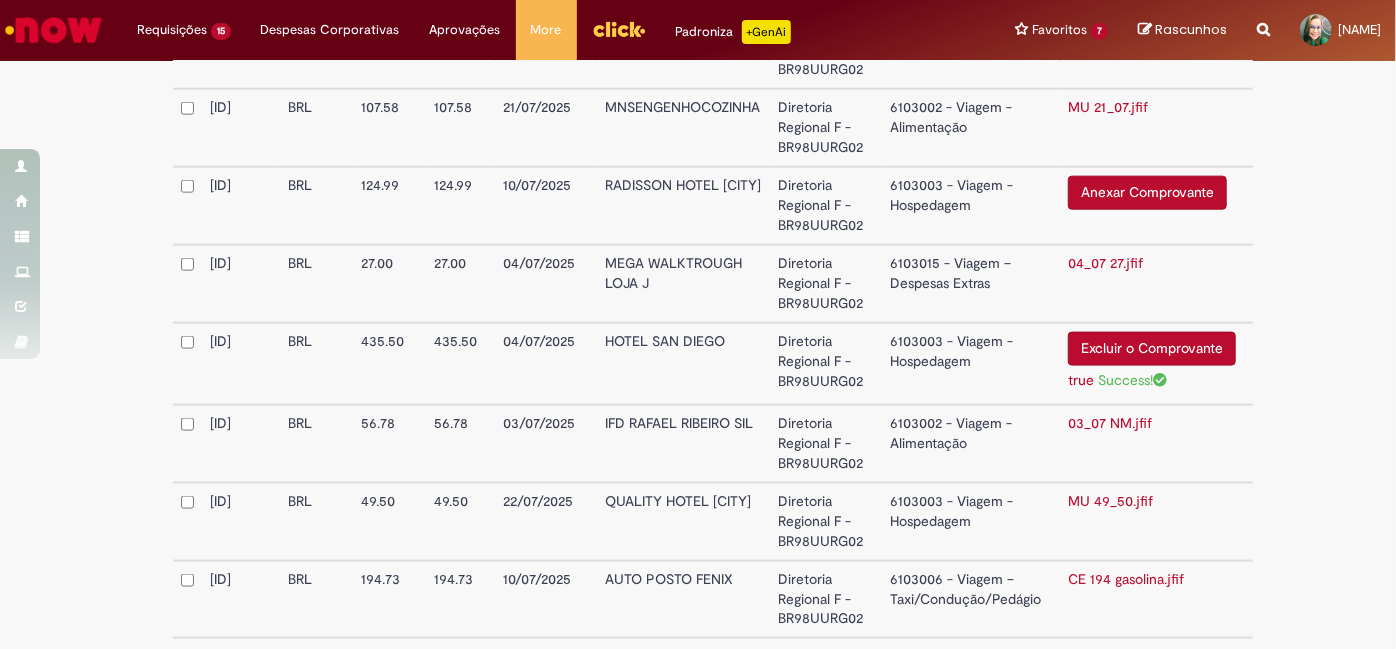 scroll, scrollTop: 1122, scrollLeft: 0, axis: vertical 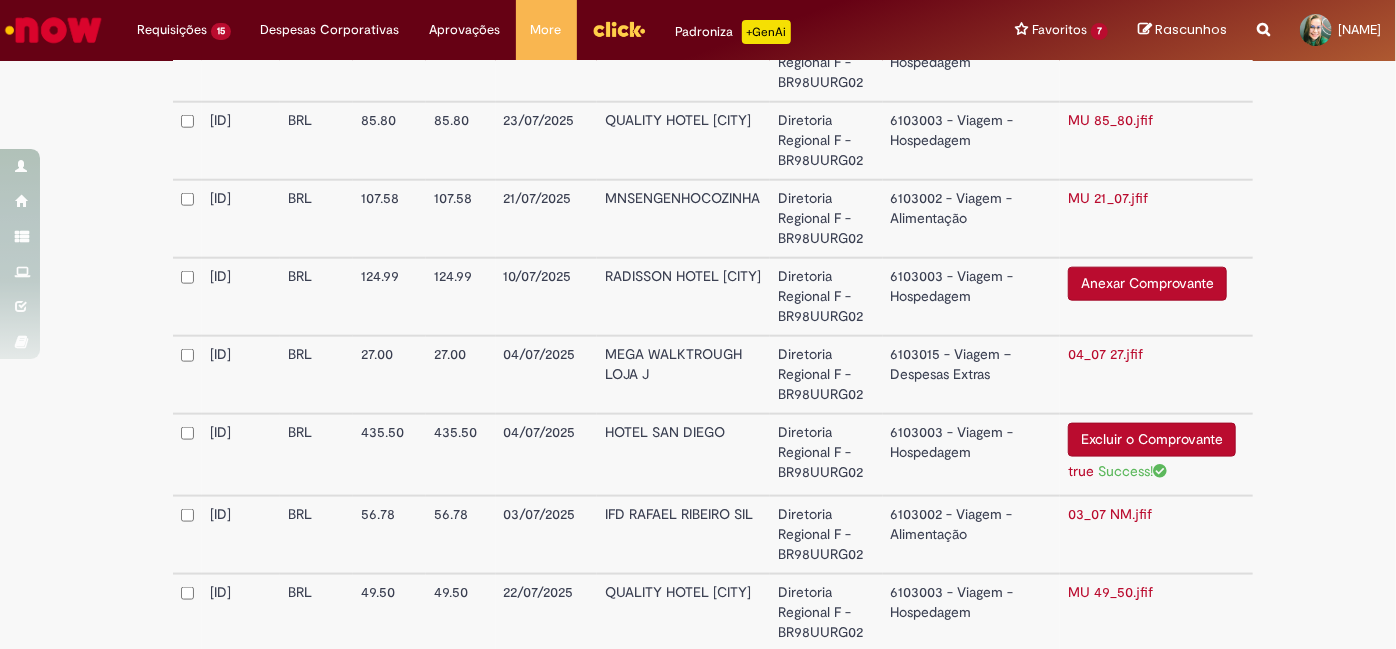 click on "RADISSON HOTEL [CITY]" at bounding box center (684, 297) 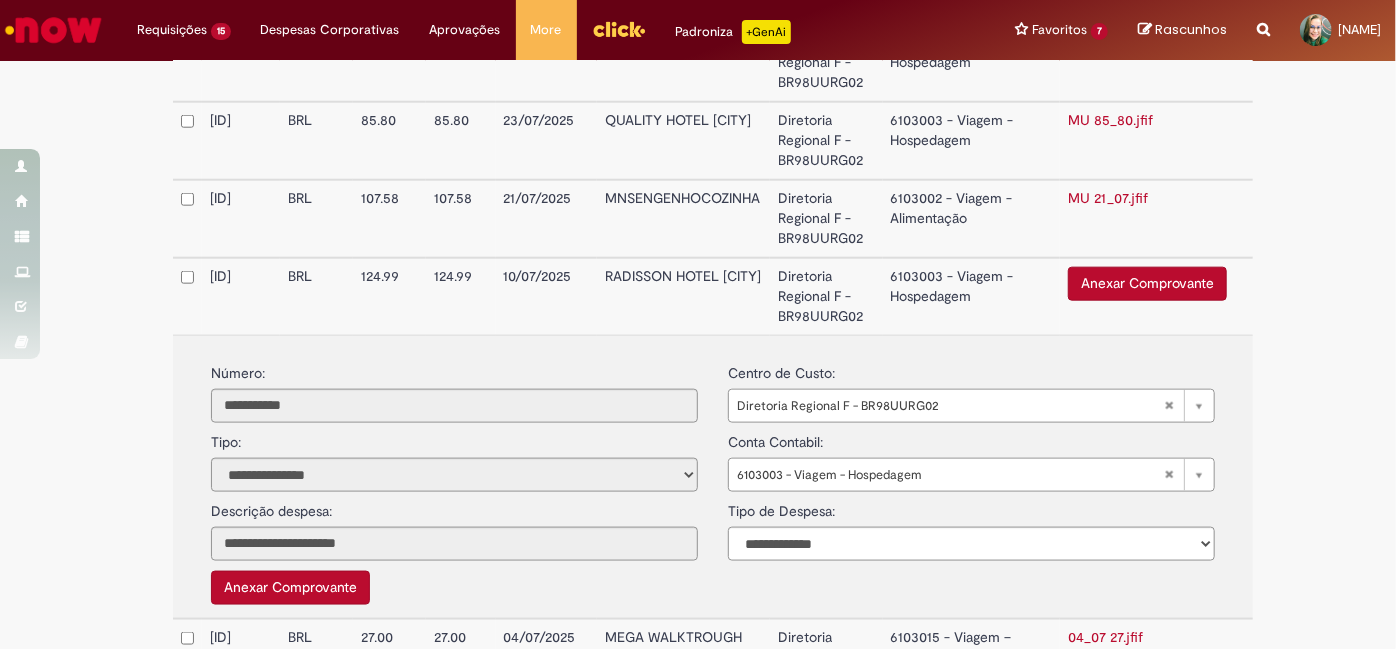 click on "RADISSON HOTEL [CITY]" at bounding box center (684, 296) 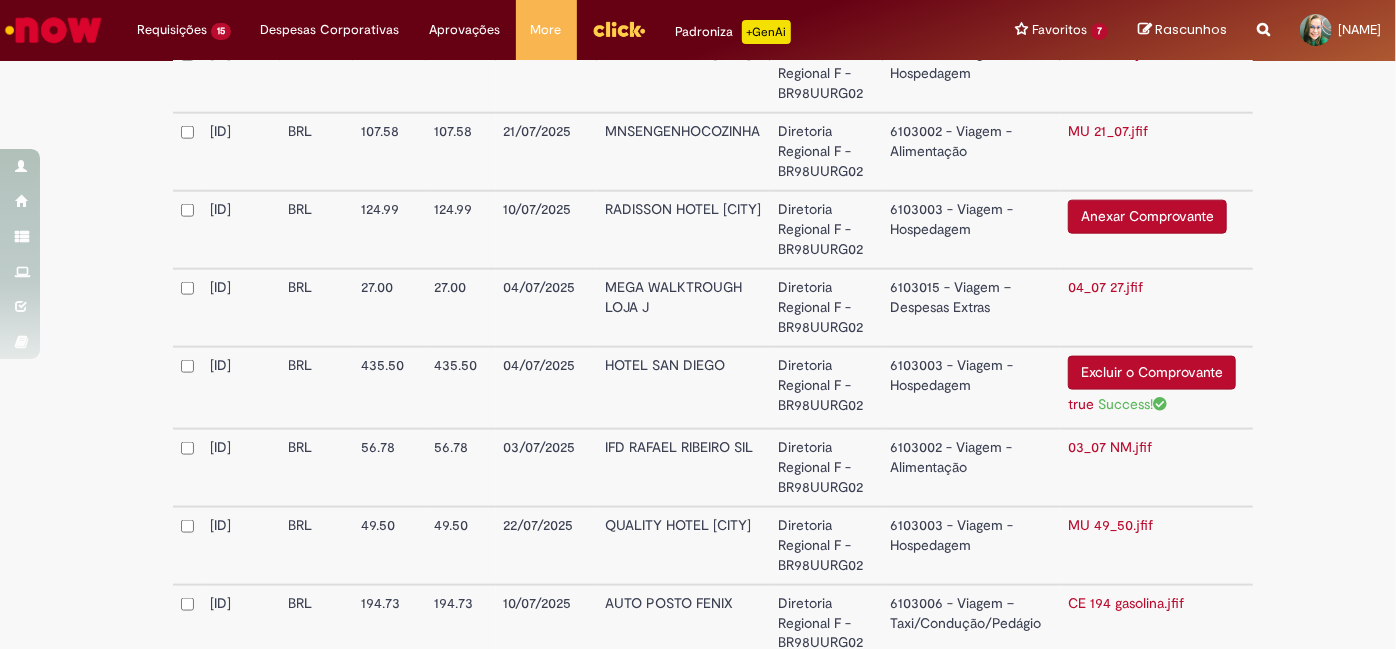 scroll, scrollTop: 1213, scrollLeft: 0, axis: vertical 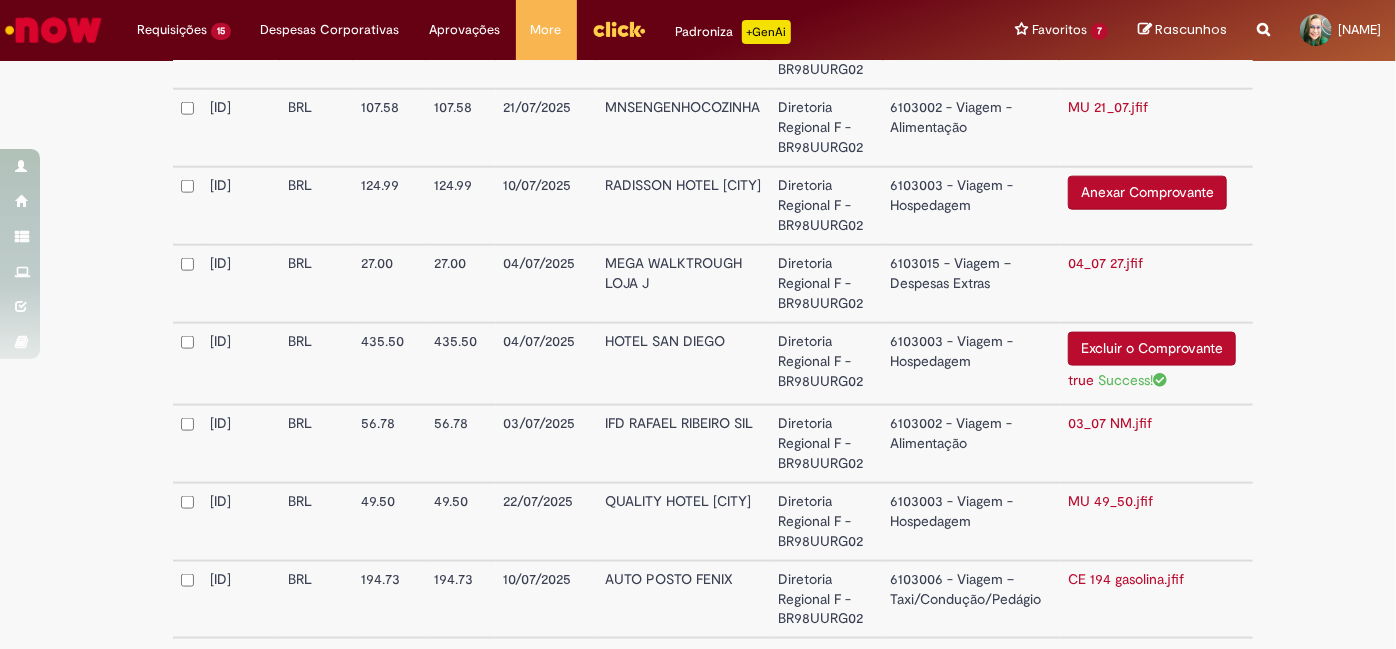 click on "Anexar Comprovante" at bounding box center (1147, 193) 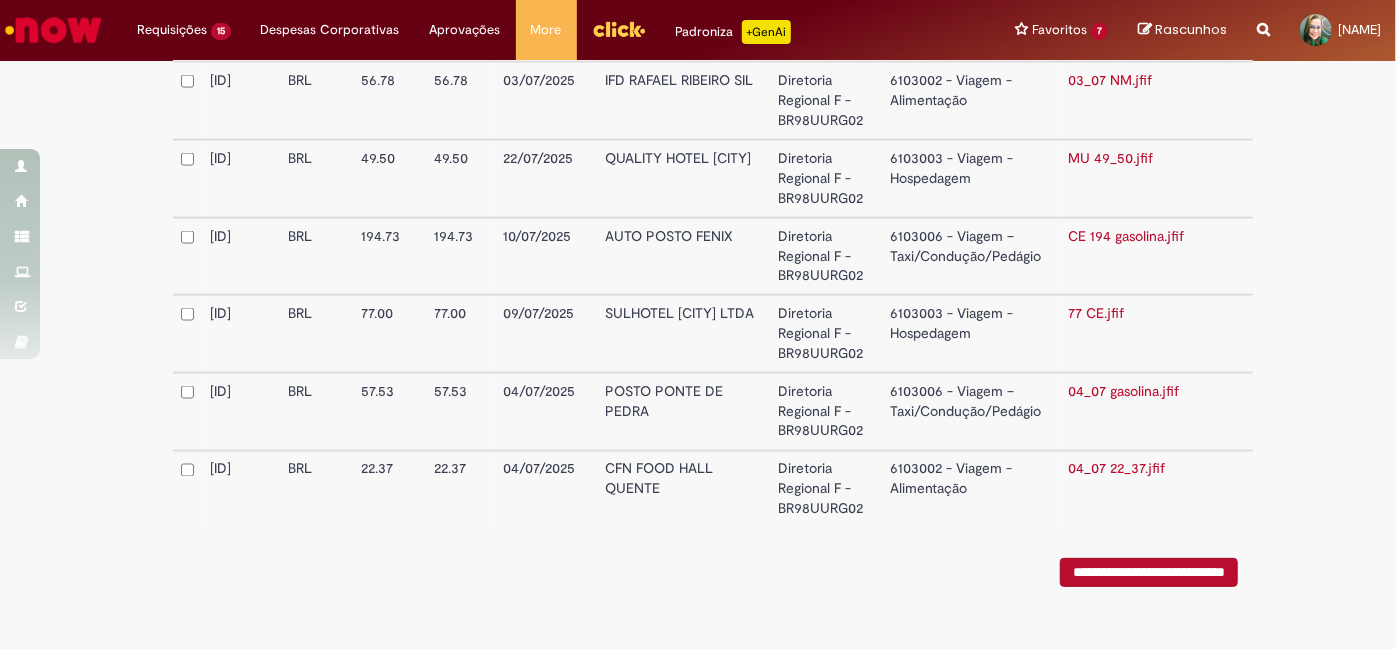 scroll, scrollTop: 1579, scrollLeft: 0, axis: vertical 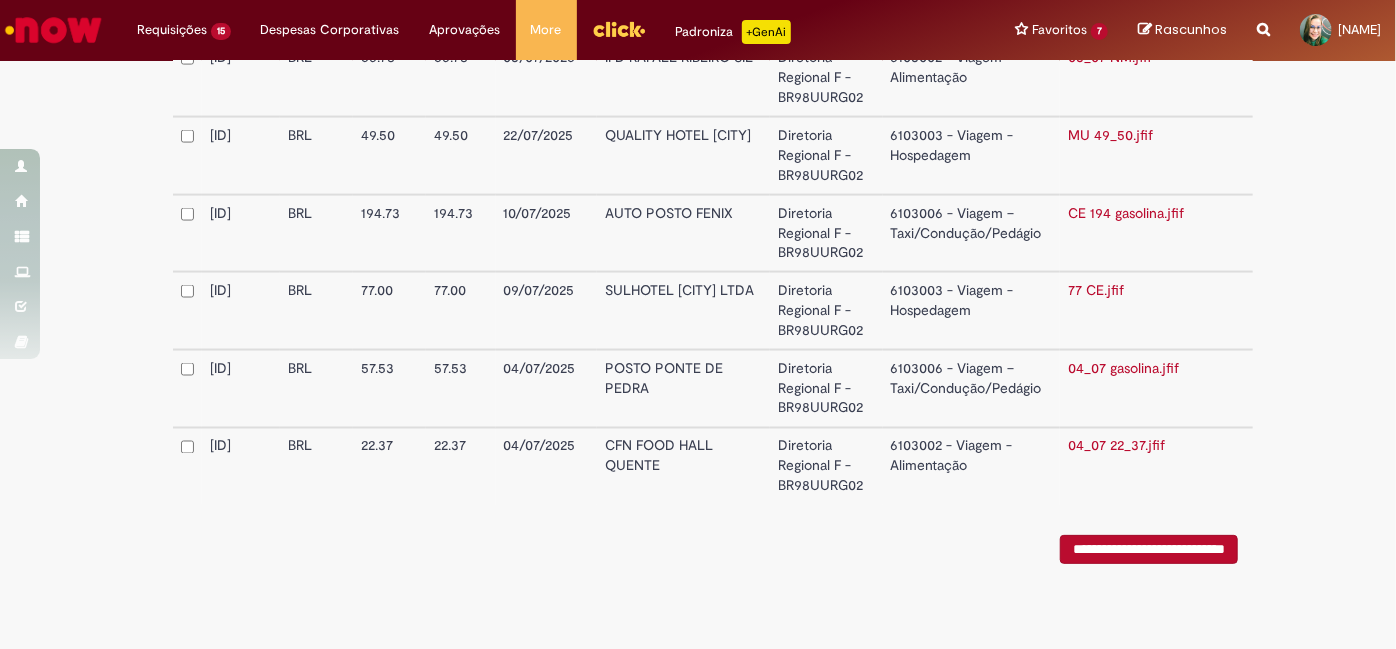 click on "77 CE.jfif" at bounding box center [1096, 290] 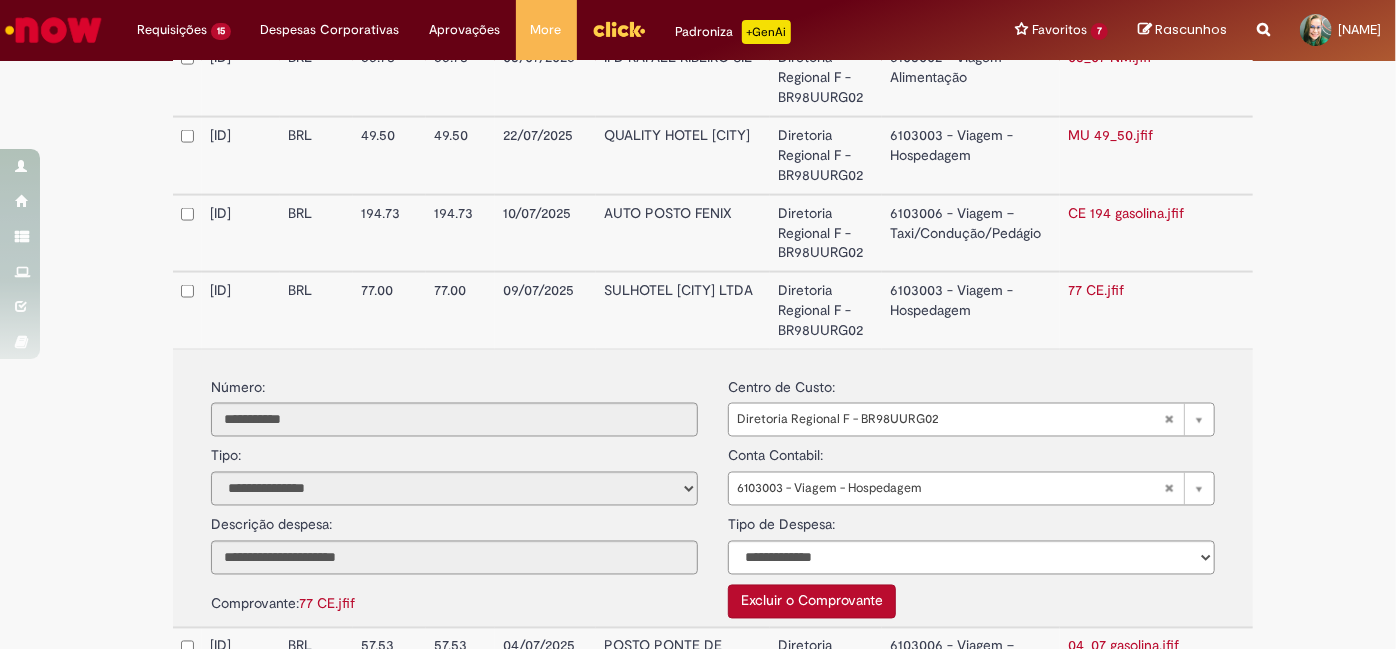 scroll, scrollTop: 1761, scrollLeft: 0, axis: vertical 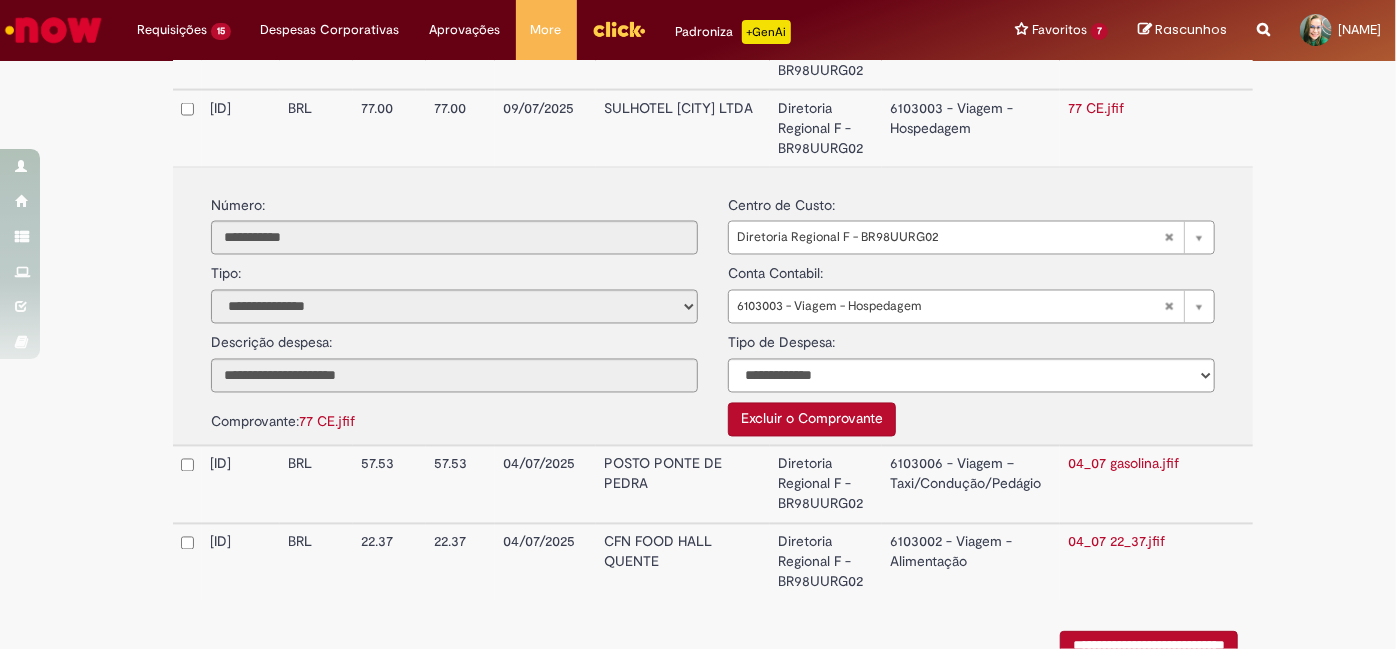 click on "Excluir o Comprovante" at bounding box center (812, 420) 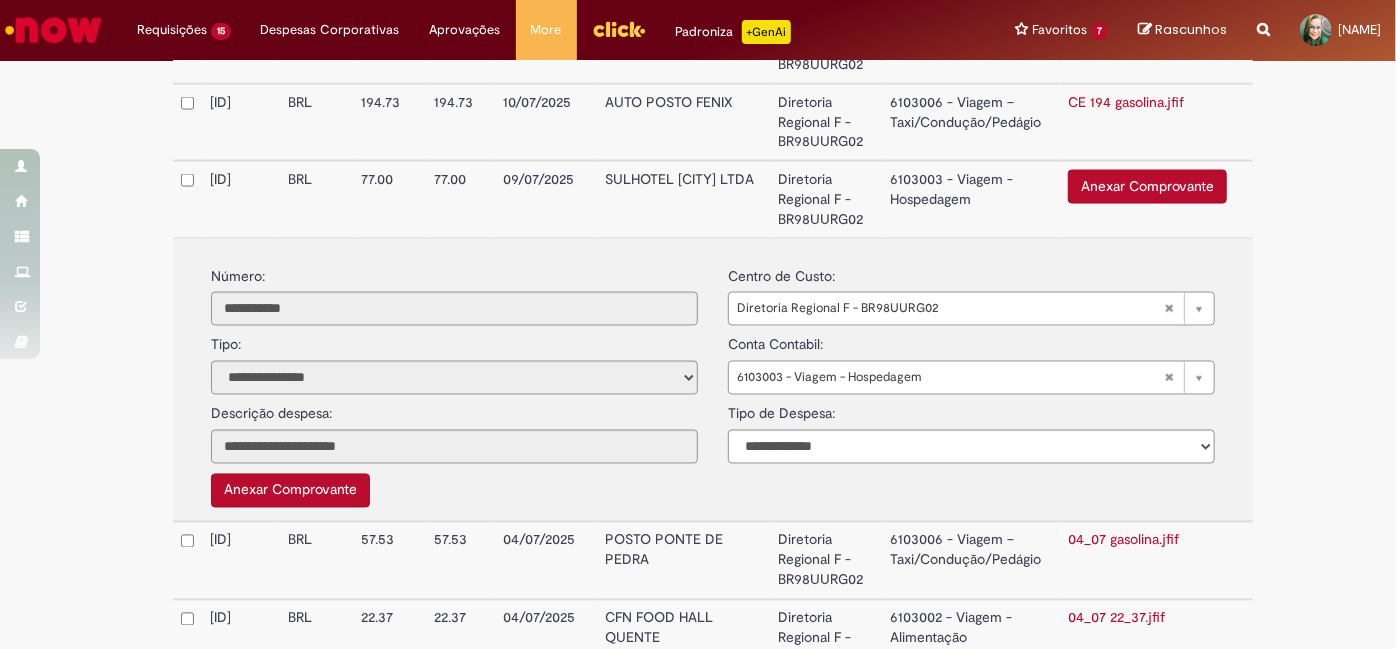 scroll, scrollTop: 1680, scrollLeft: 0, axis: vertical 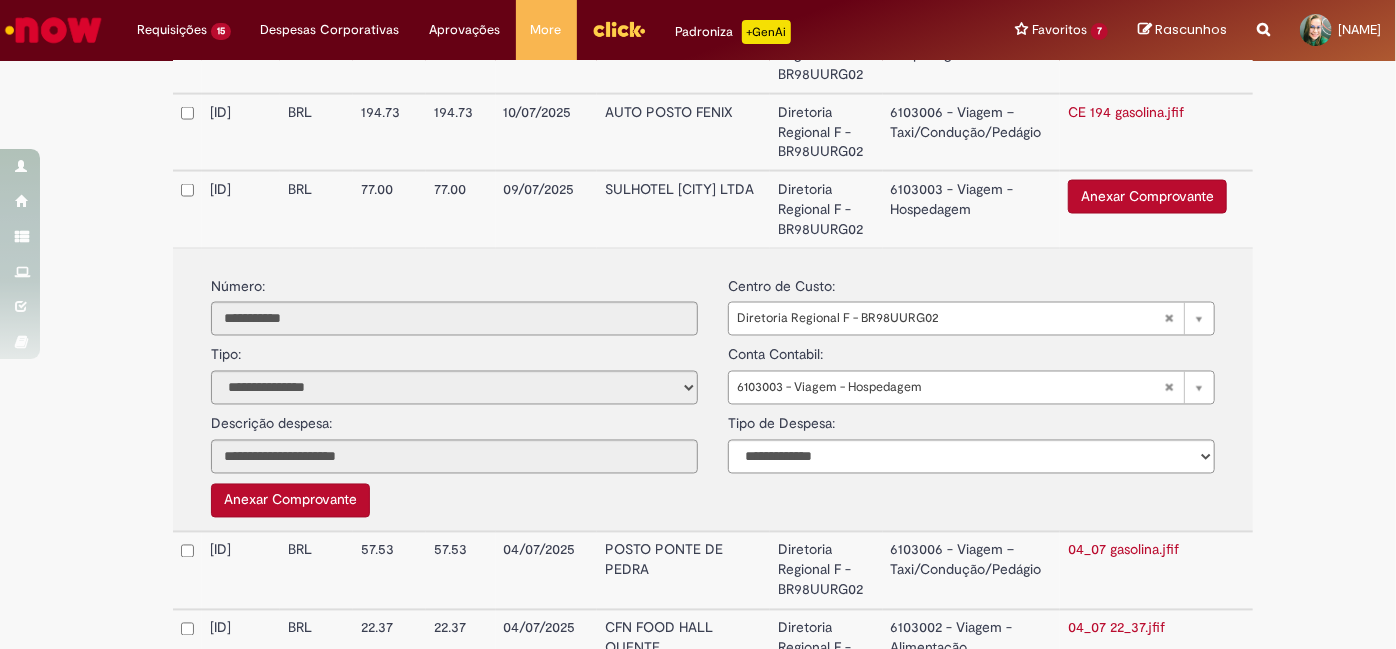 click on "Anexar Comprovante" at bounding box center [290, 501] 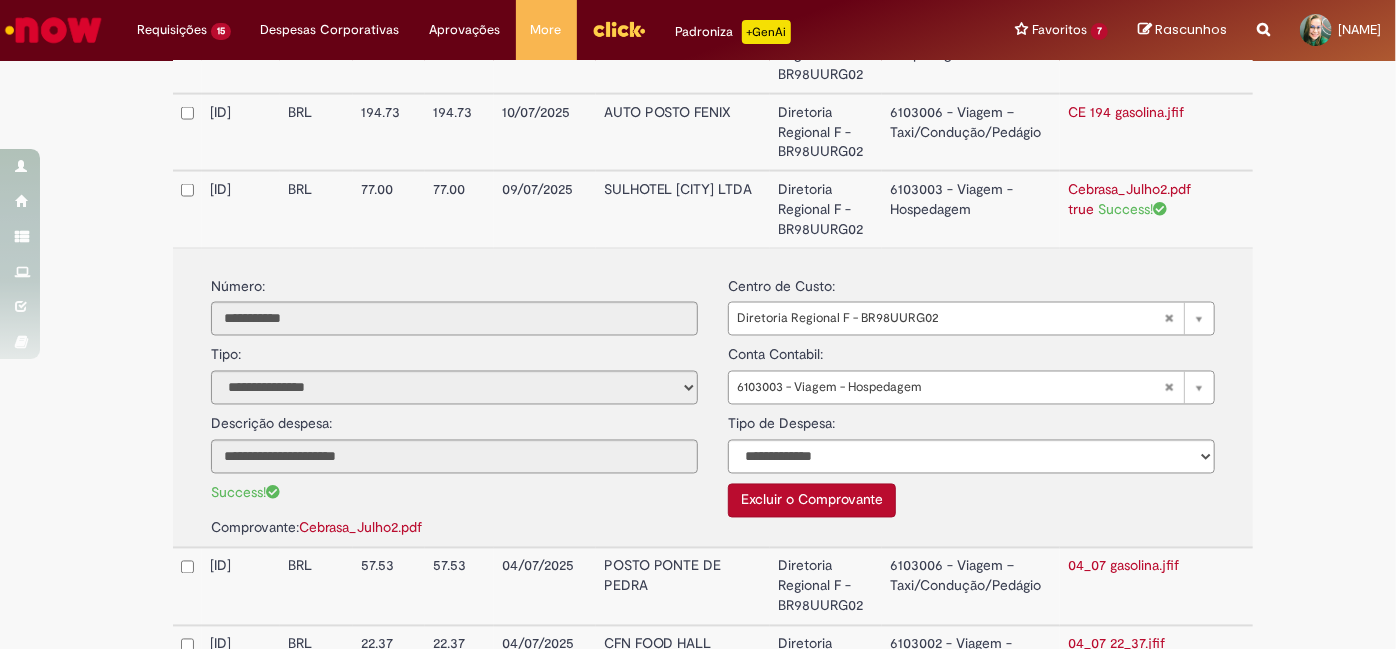 click on "Centro de Custo:" at bounding box center (781, 282) 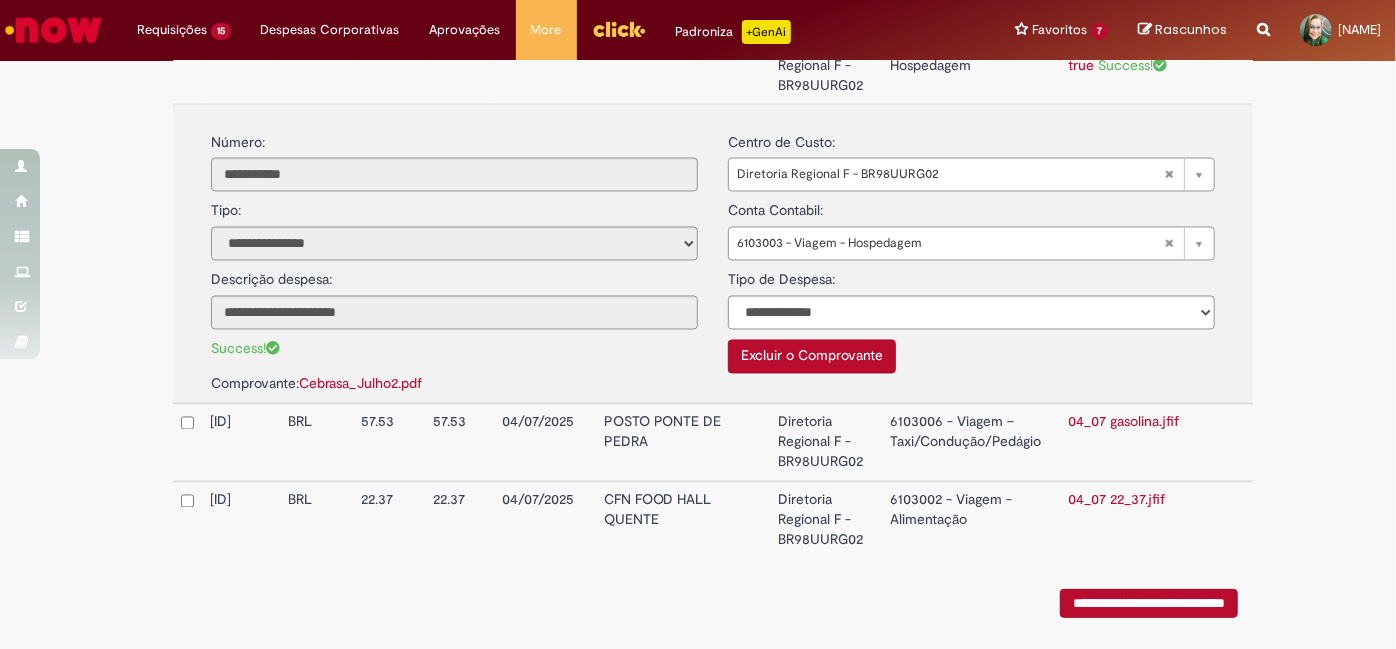 scroll, scrollTop: 1878, scrollLeft: 0, axis: vertical 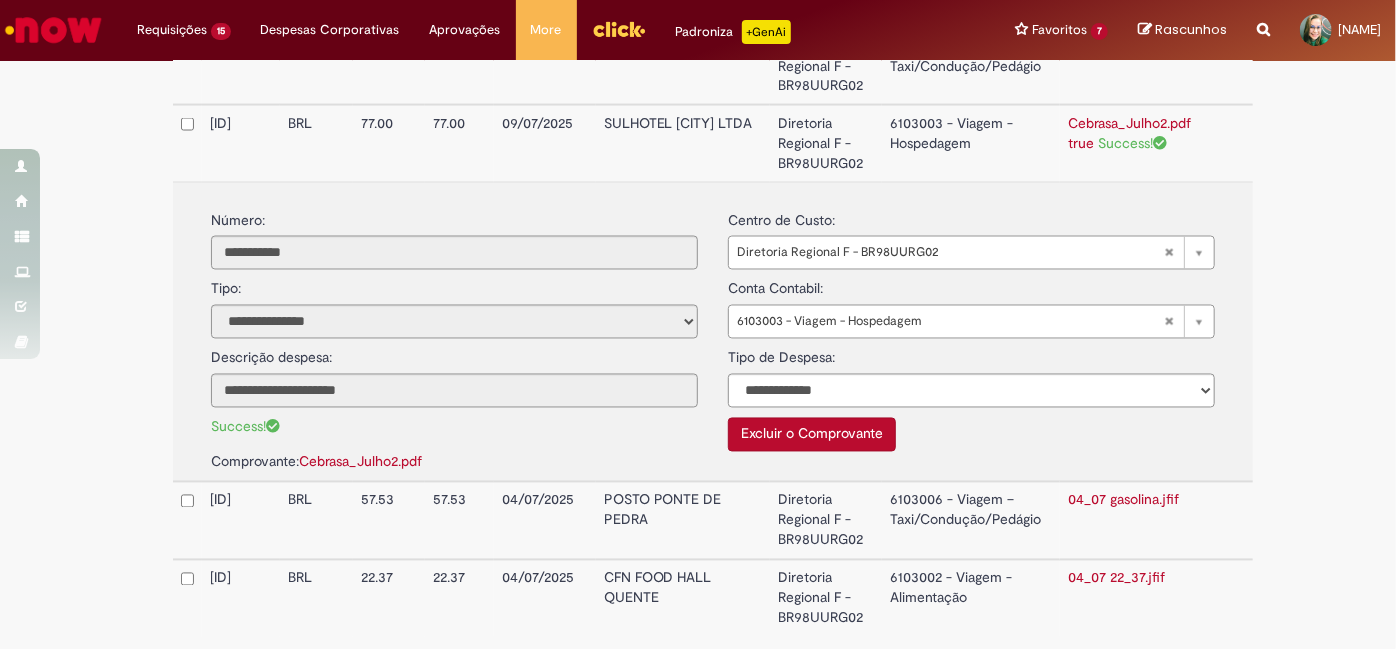 click on "Comprovante:   Cebrasa_Julho2.pdf" at bounding box center (454, 458) 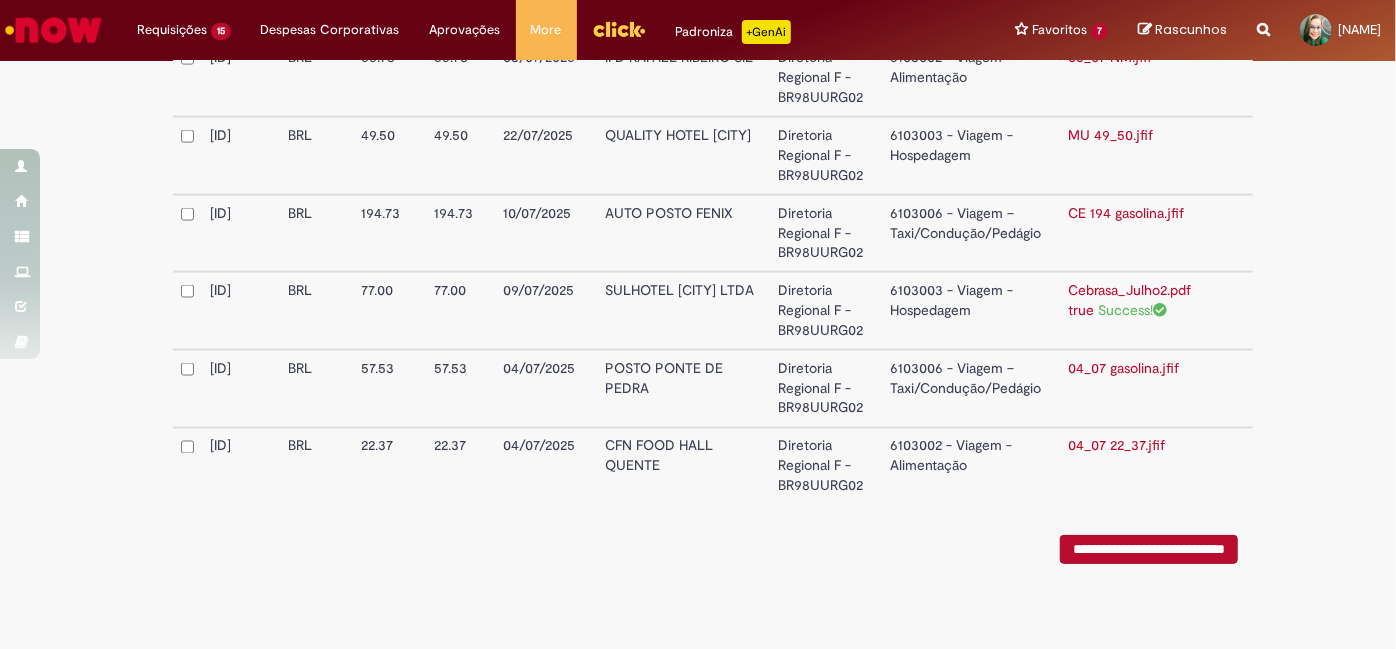 click on "77.00" at bounding box center [460, 311] 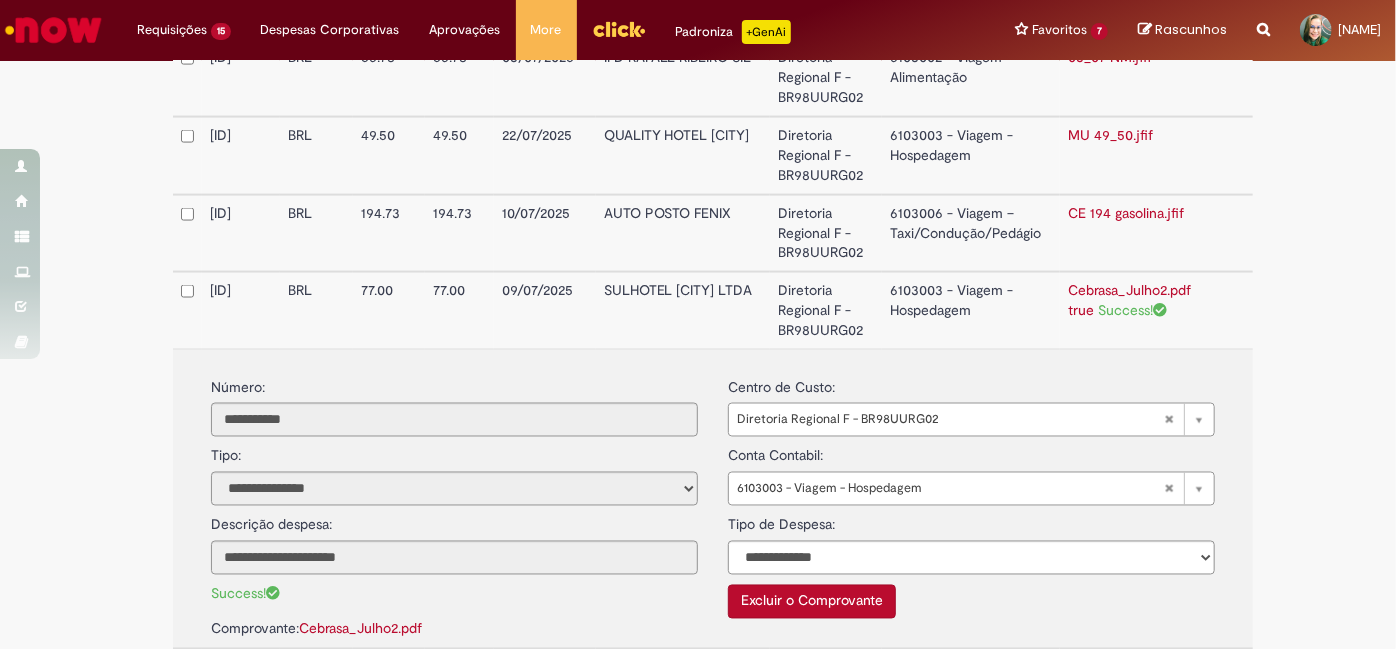 scroll, scrollTop: 1746, scrollLeft: 0, axis: vertical 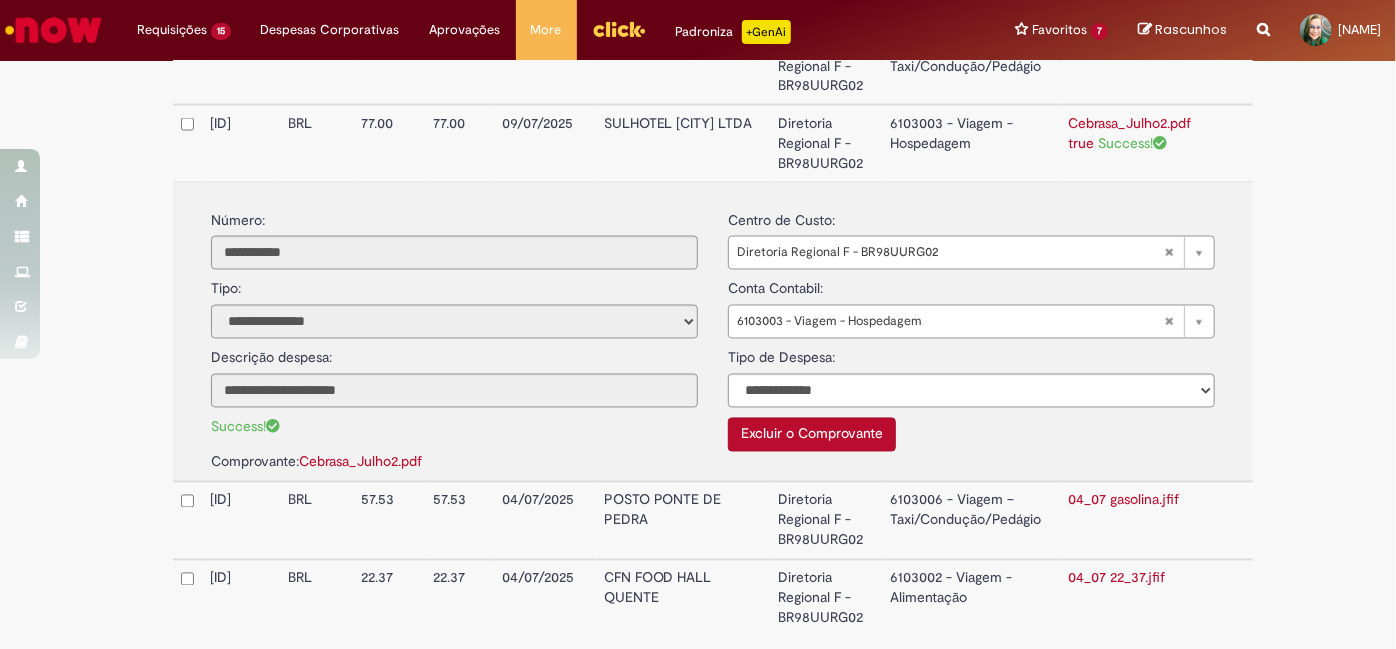 click on "09/07/2025" at bounding box center (544, 143) 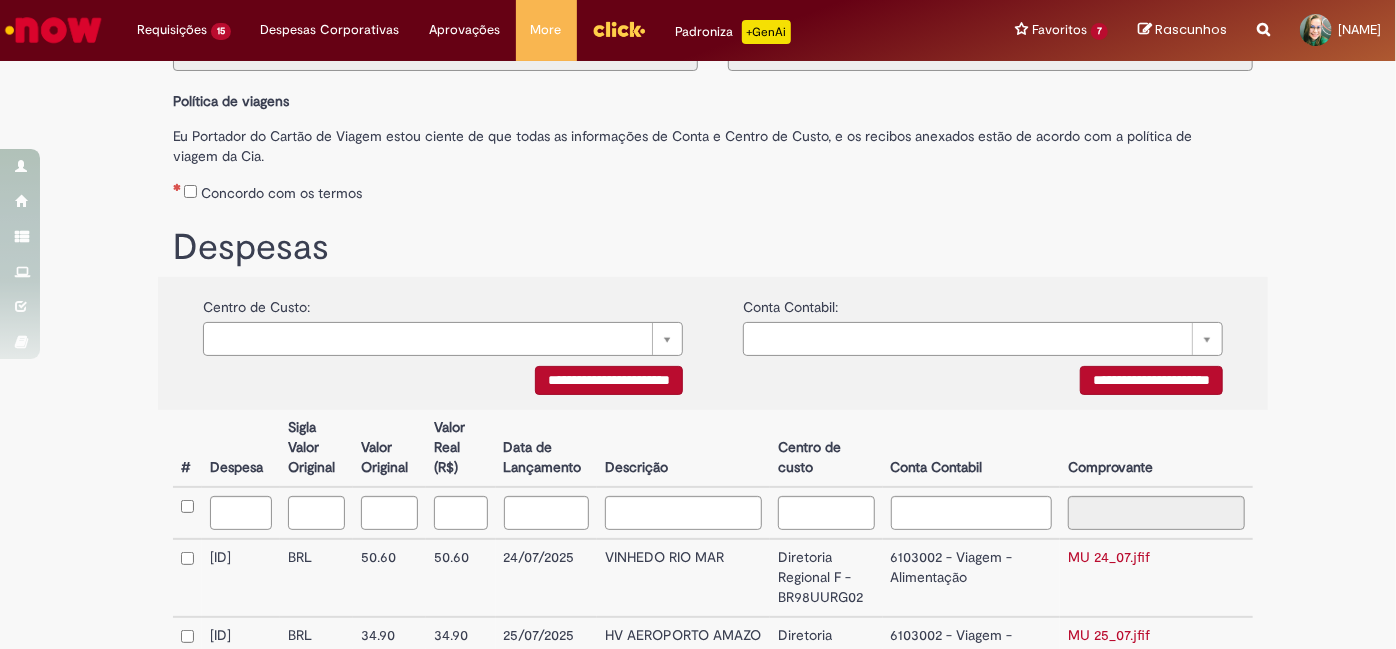 scroll, scrollTop: 216, scrollLeft: 0, axis: vertical 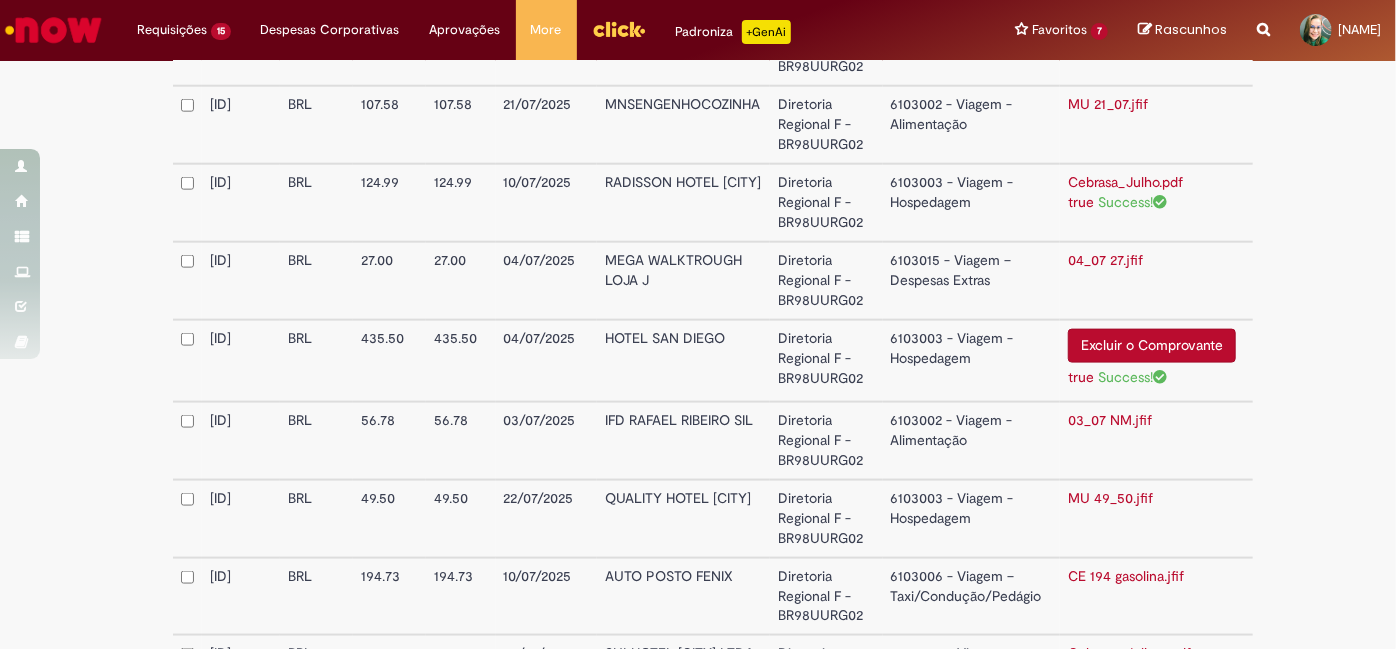 click on "6103003 - Viagem - Hospedagem" at bounding box center [972, 361] 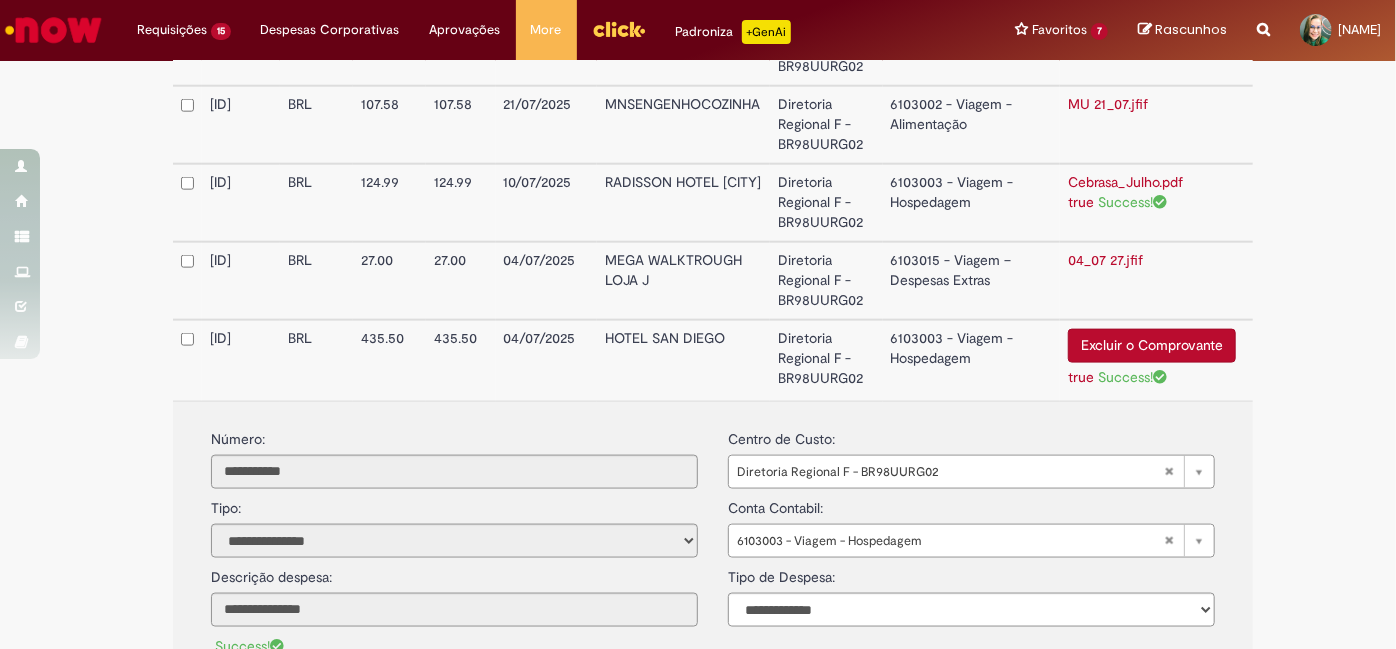 click on "Diretoria Regional F - BR98UURG02" at bounding box center (826, 360) 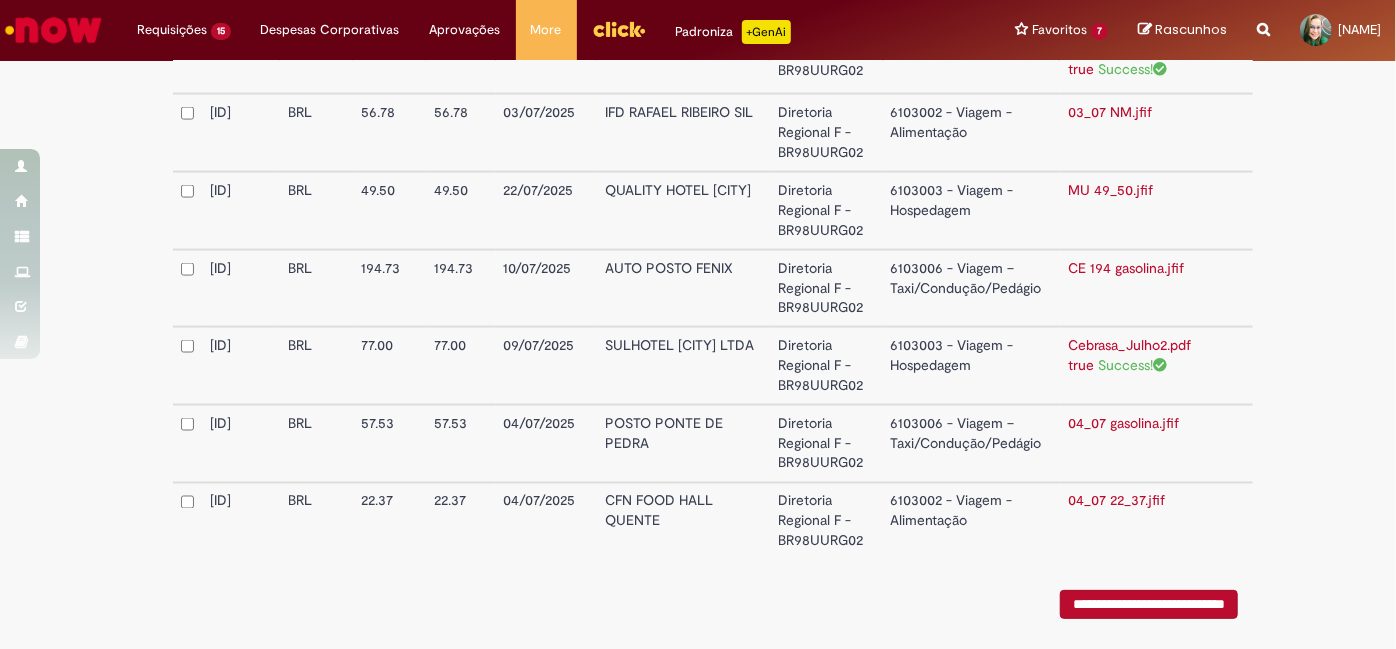 scroll, scrollTop: 1579, scrollLeft: 0, axis: vertical 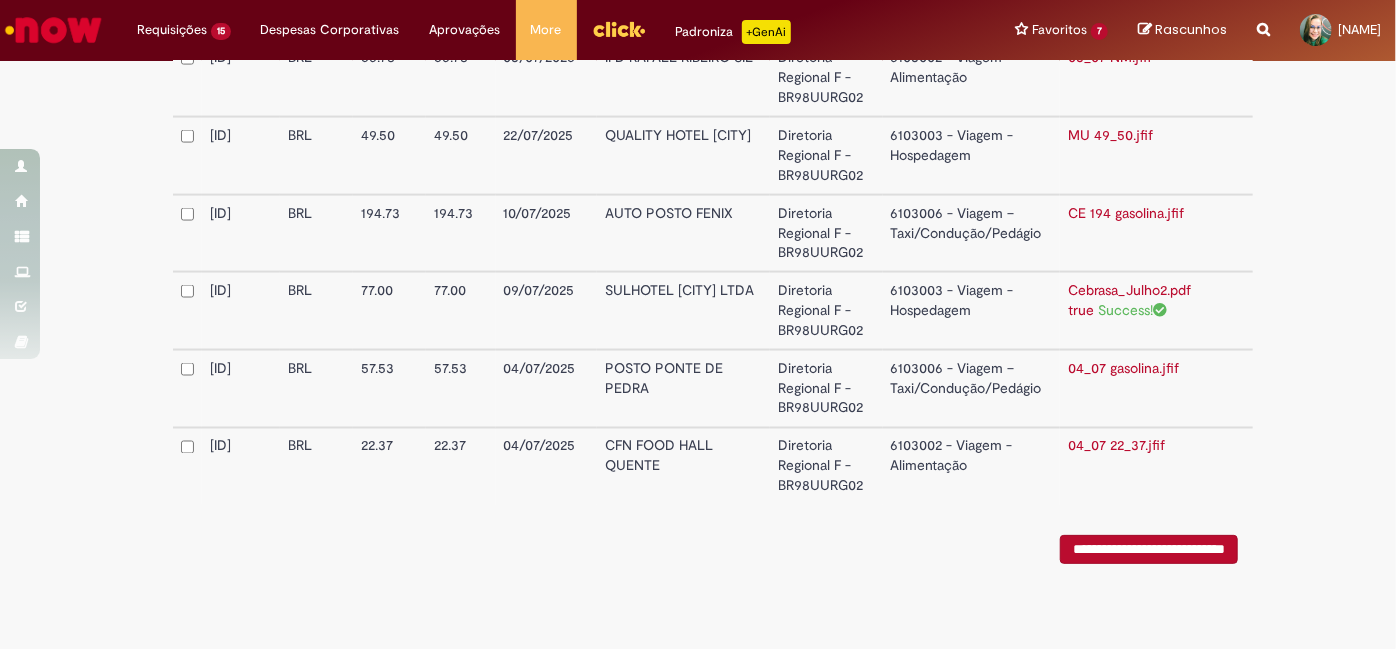click on "**********" at bounding box center (1149, 549) 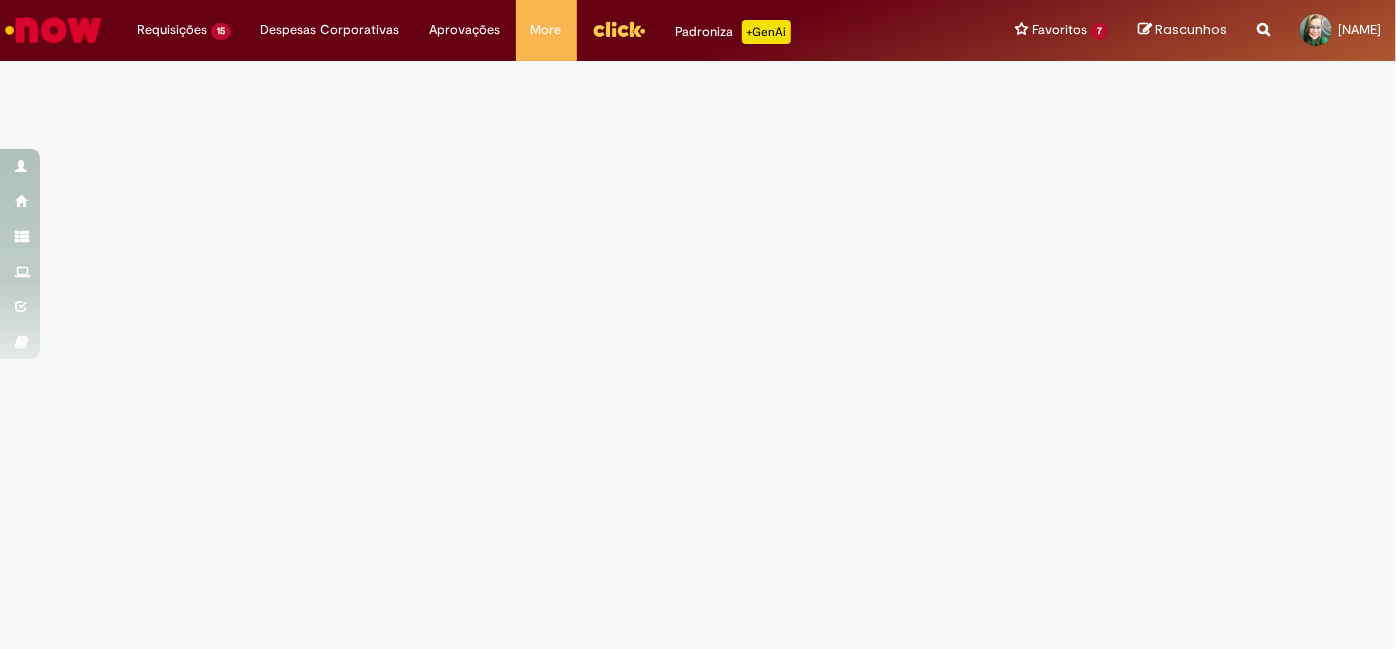 scroll, scrollTop: 0, scrollLeft: 0, axis: both 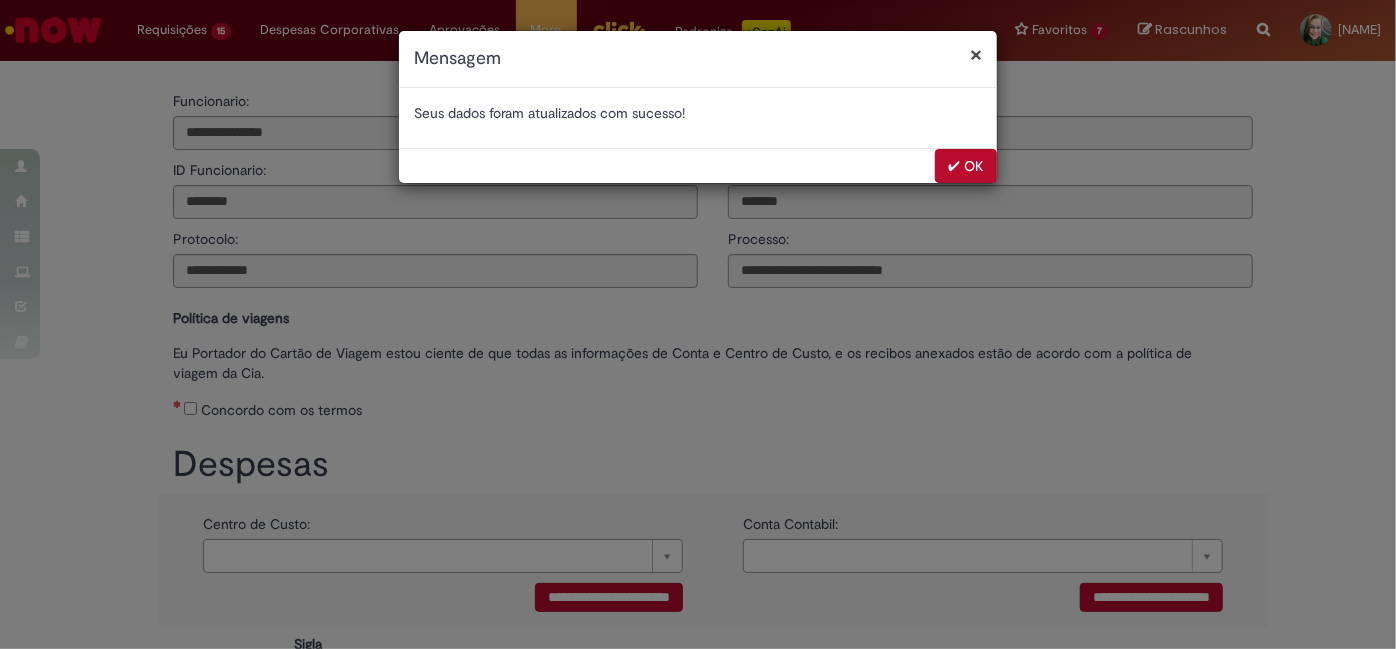 click on "✔ OK" at bounding box center [966, 166] 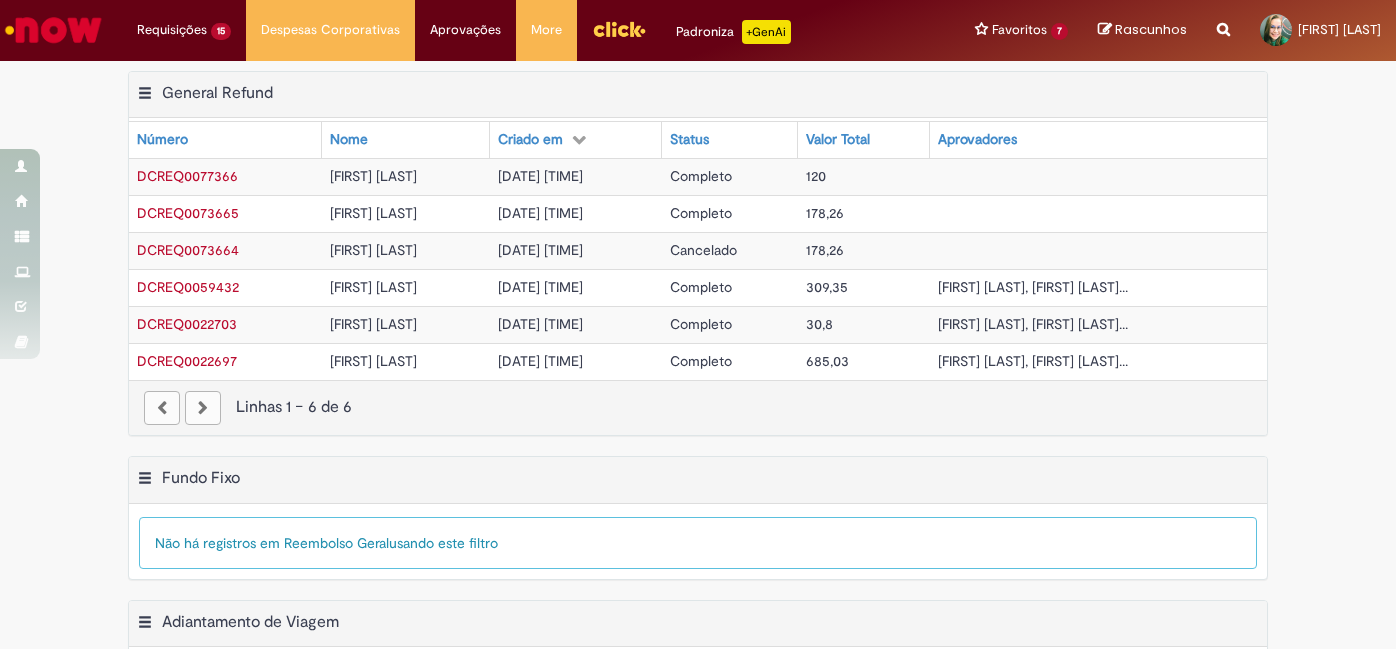 scroll, scrollTop: 0, scrollLeft: 0, axis: both 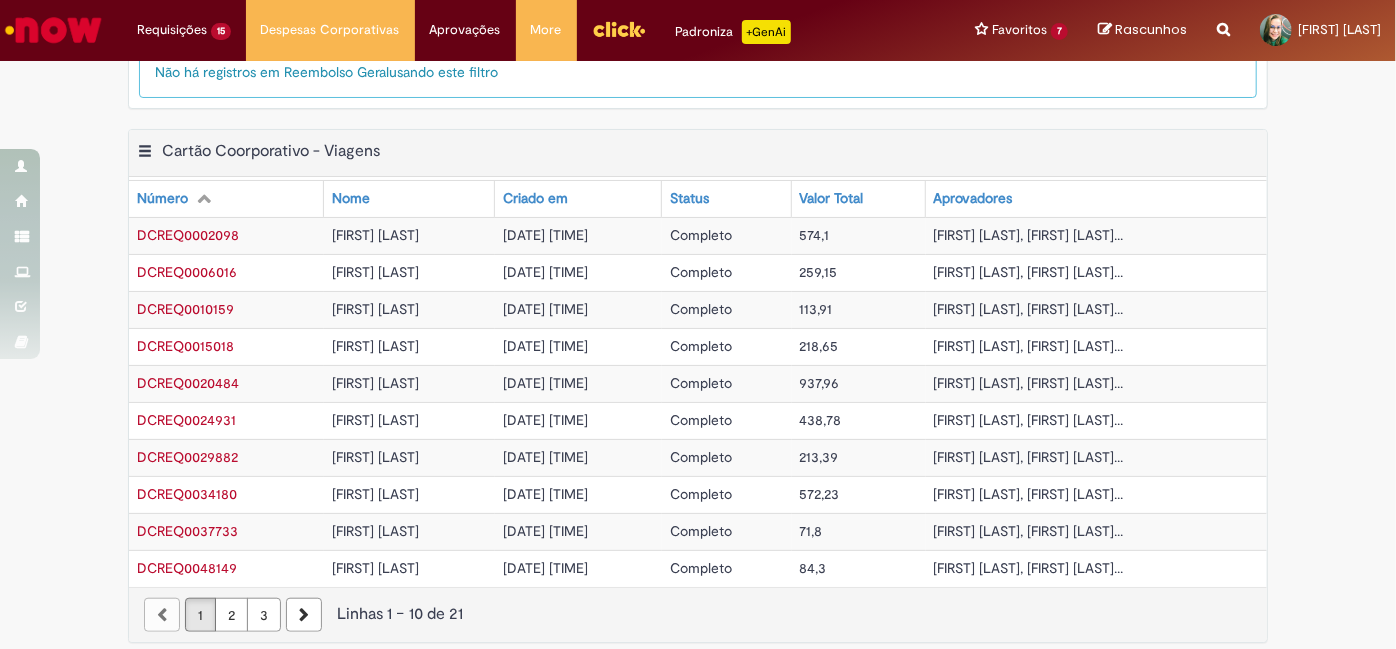 click on "3" at bounding box center [264, 615] 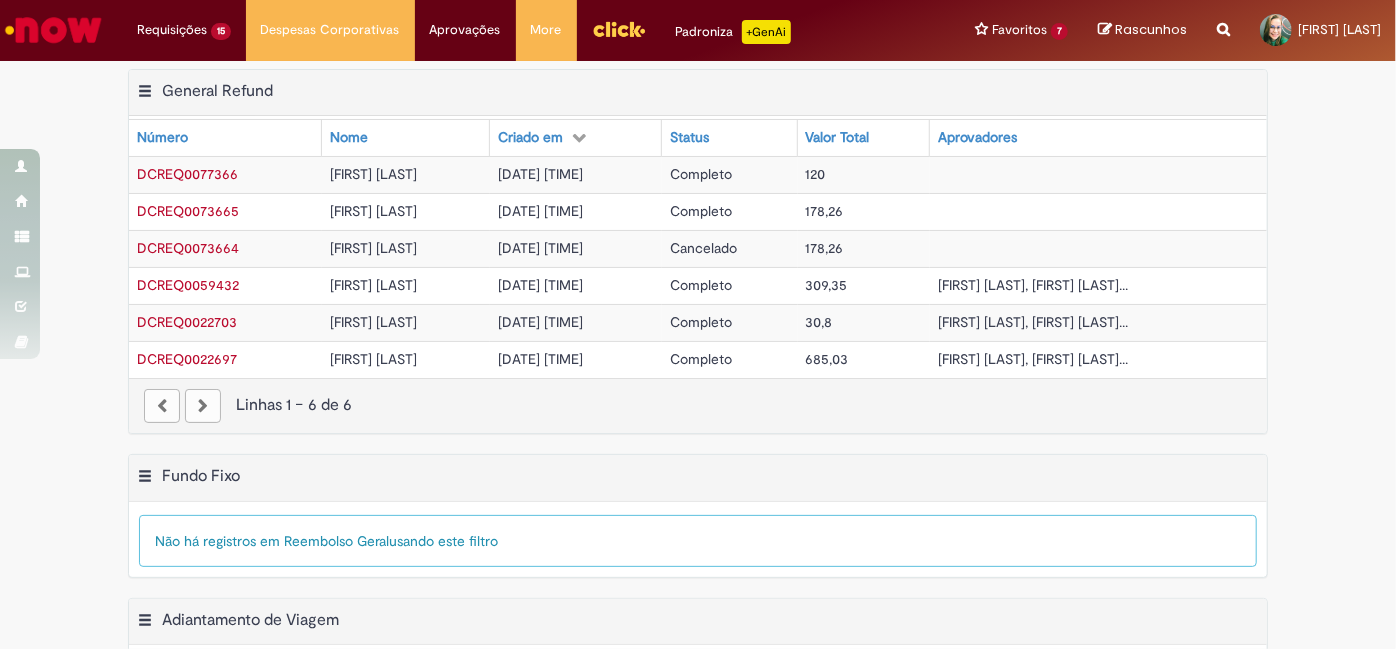 scroll, scrollTop: 0, scrollLeft: 0, axis: both 